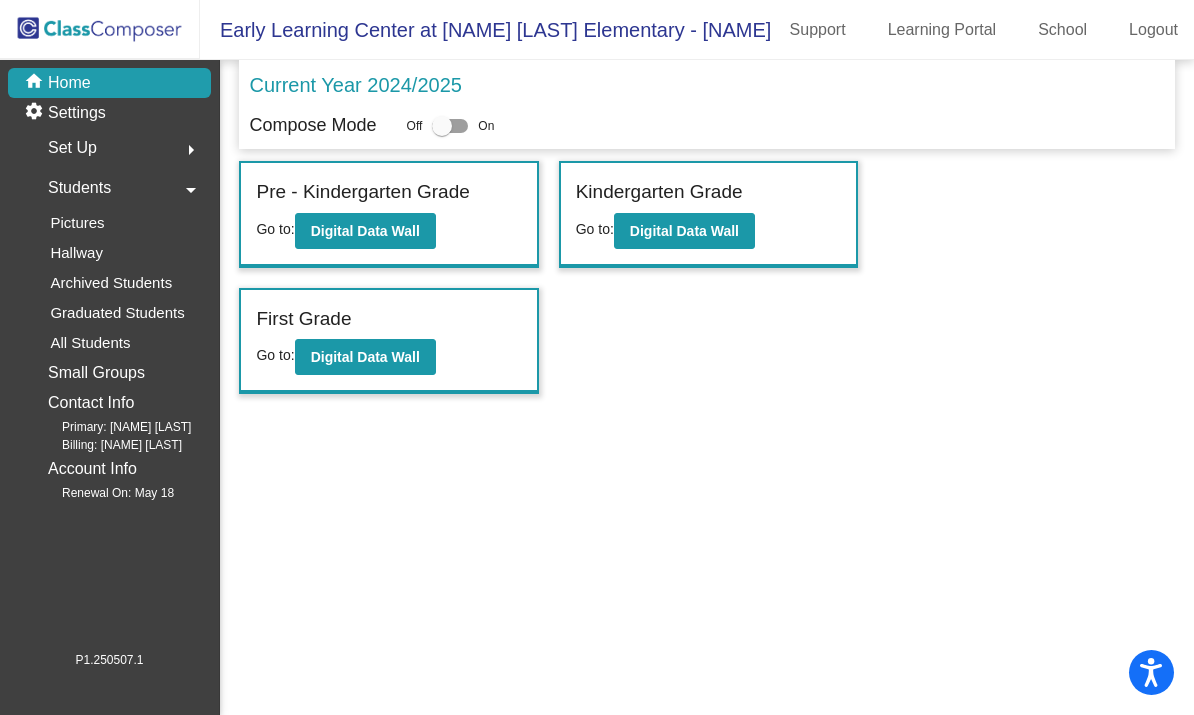 scroll, scrollTop: -6, scrollLeft: 0, axis: vertical 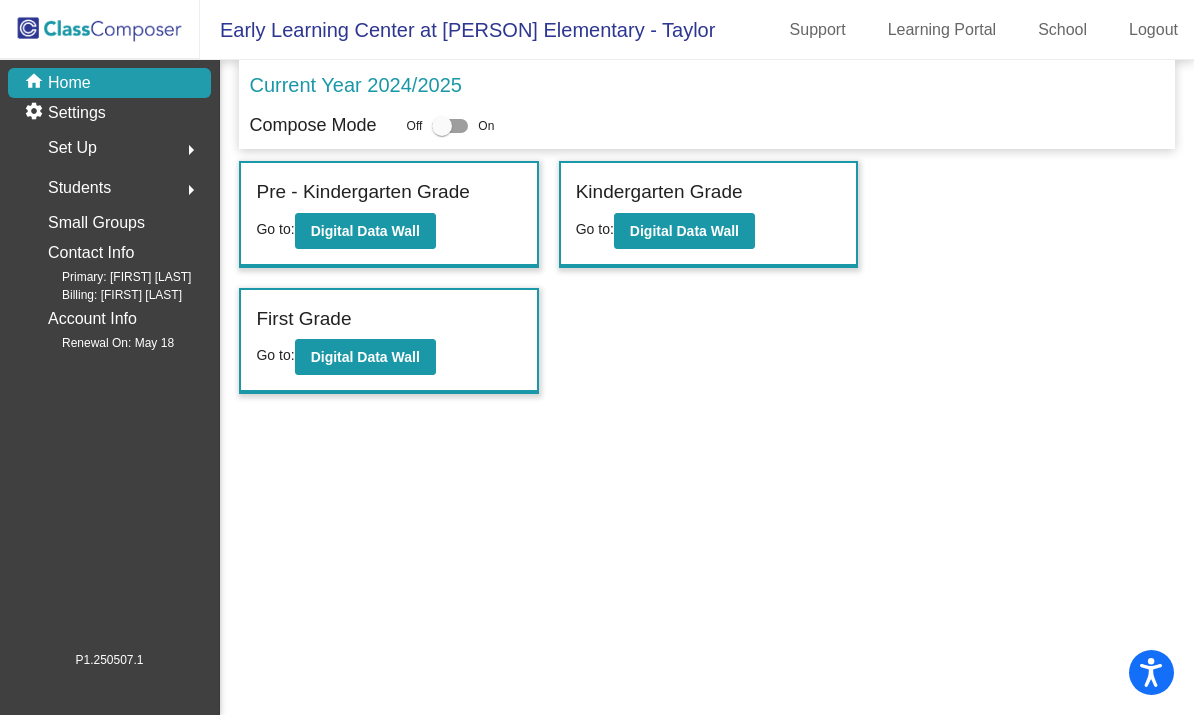 click on "Current Year 2024/2025" 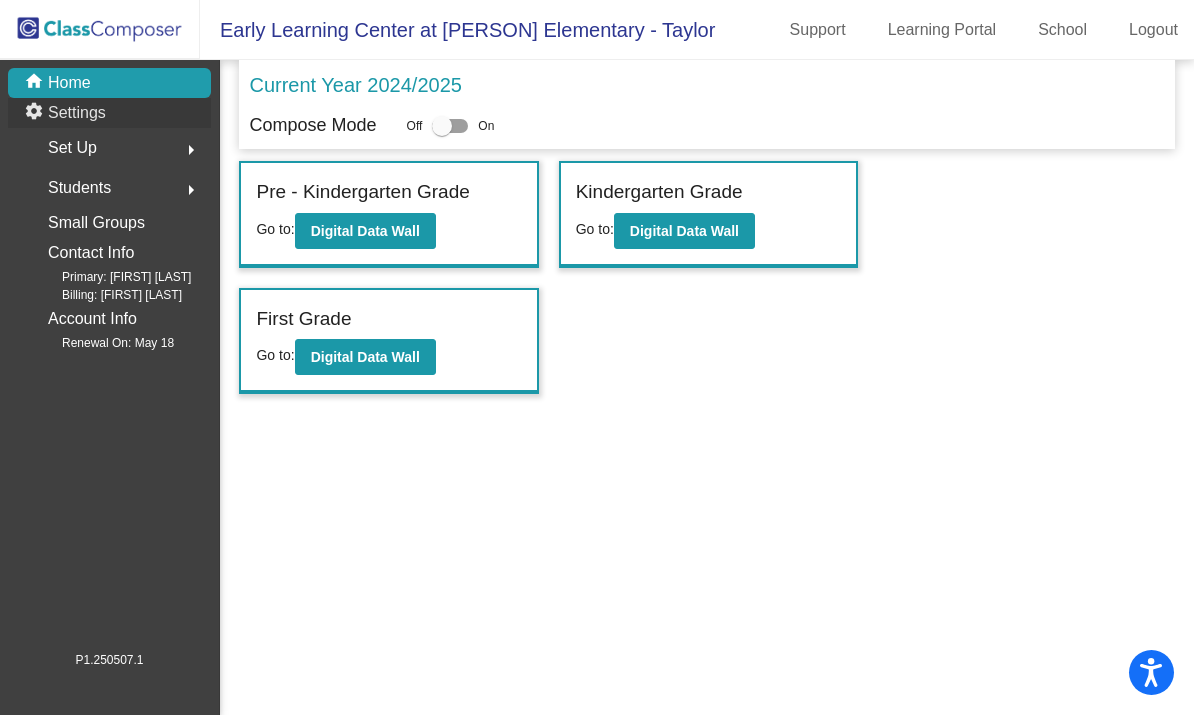 click on "settings Settings" 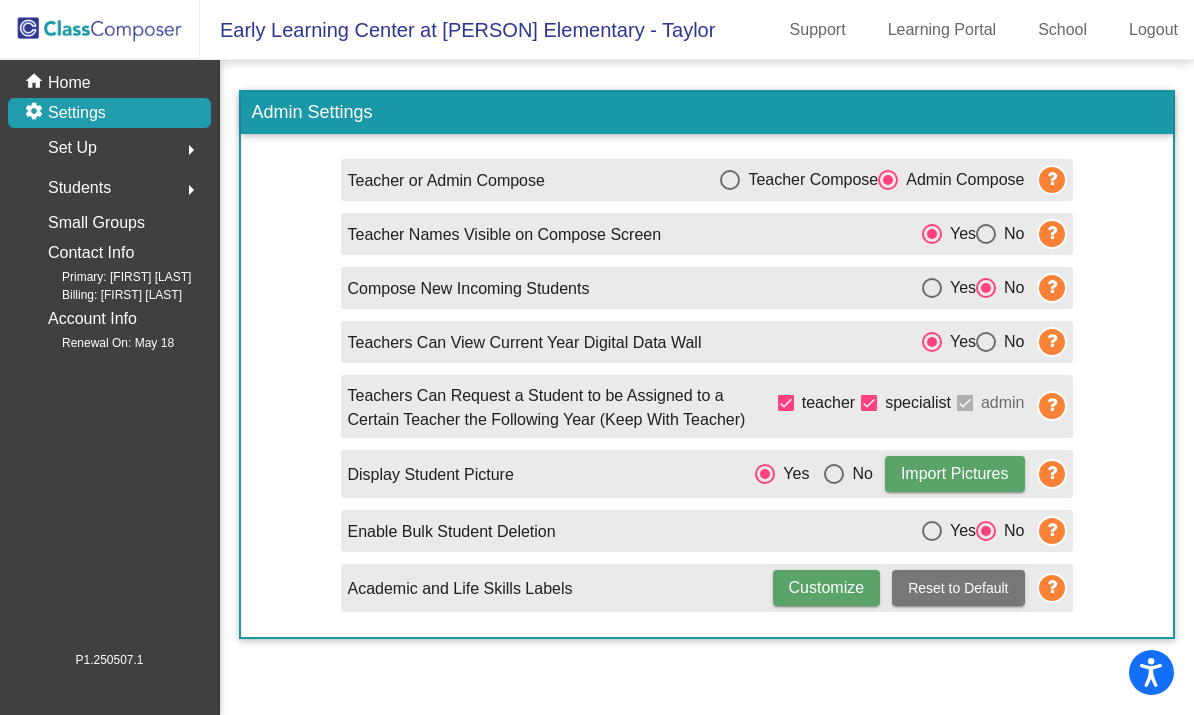 click on "Set Up  arrow_right" 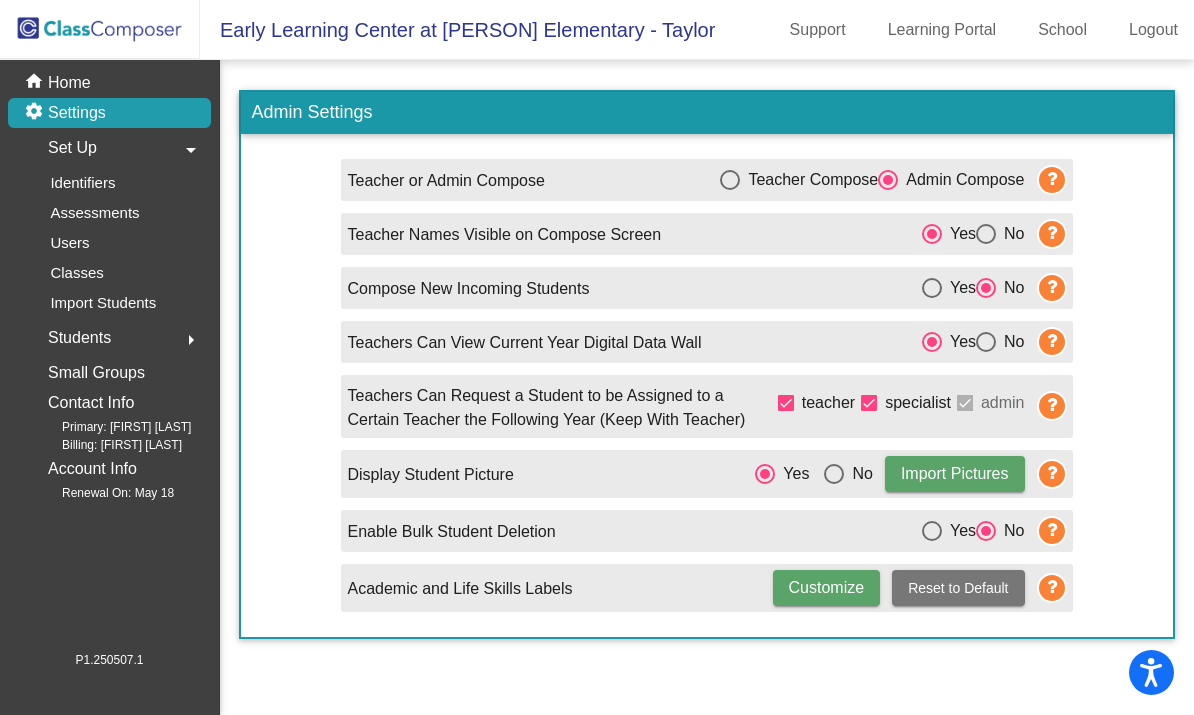 click on "Identifiers" 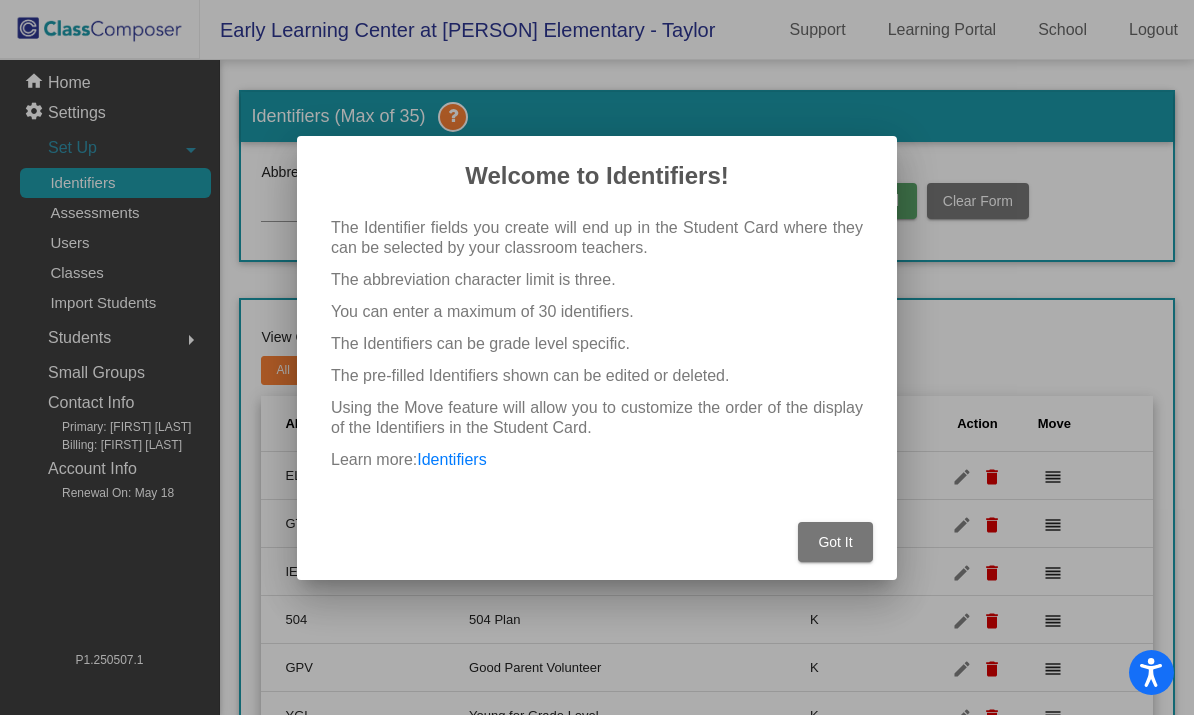 click on "Got It" at bounding box center [835, 542] 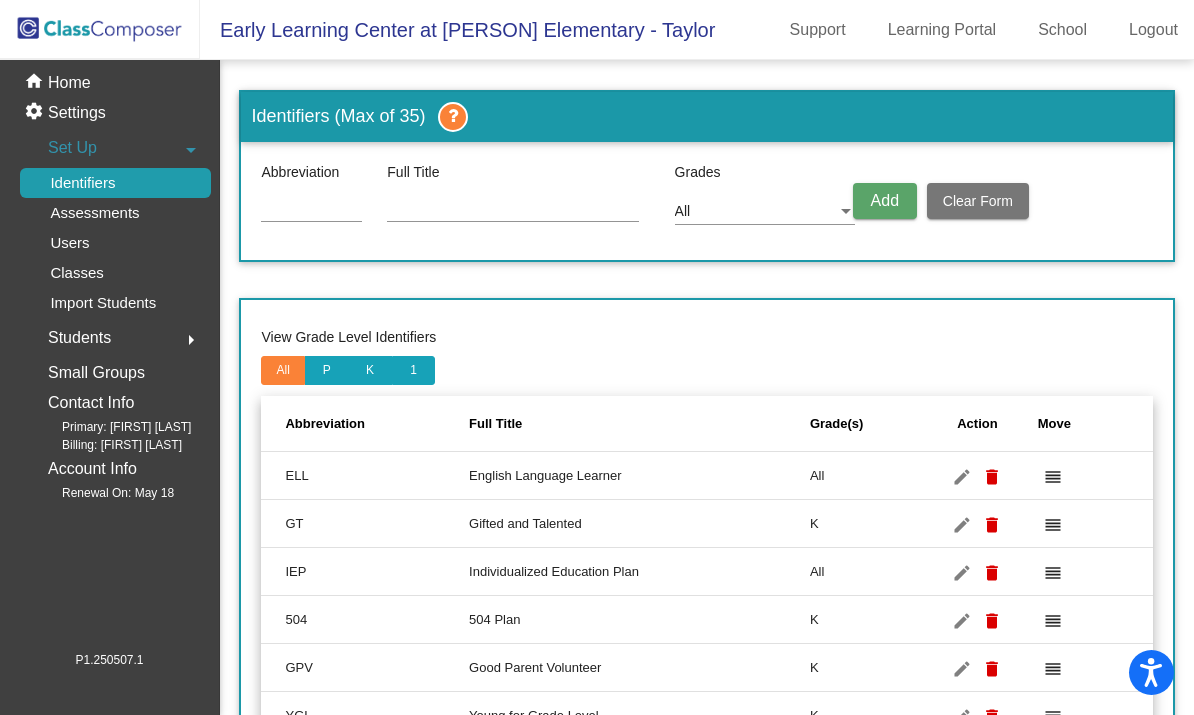 scroll, scrollTop: 60, scrollLeft: 0, axis: vertical 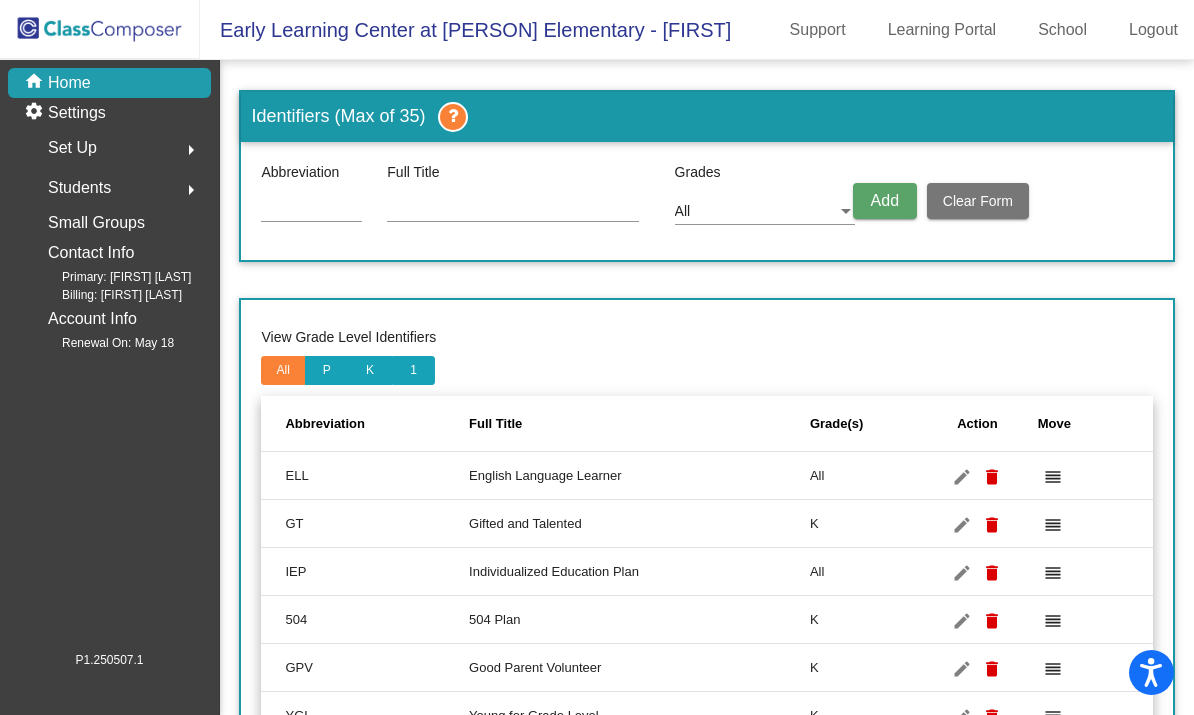 click on "Early Learning Center at [PERSON] Elementary - [FIRST]" 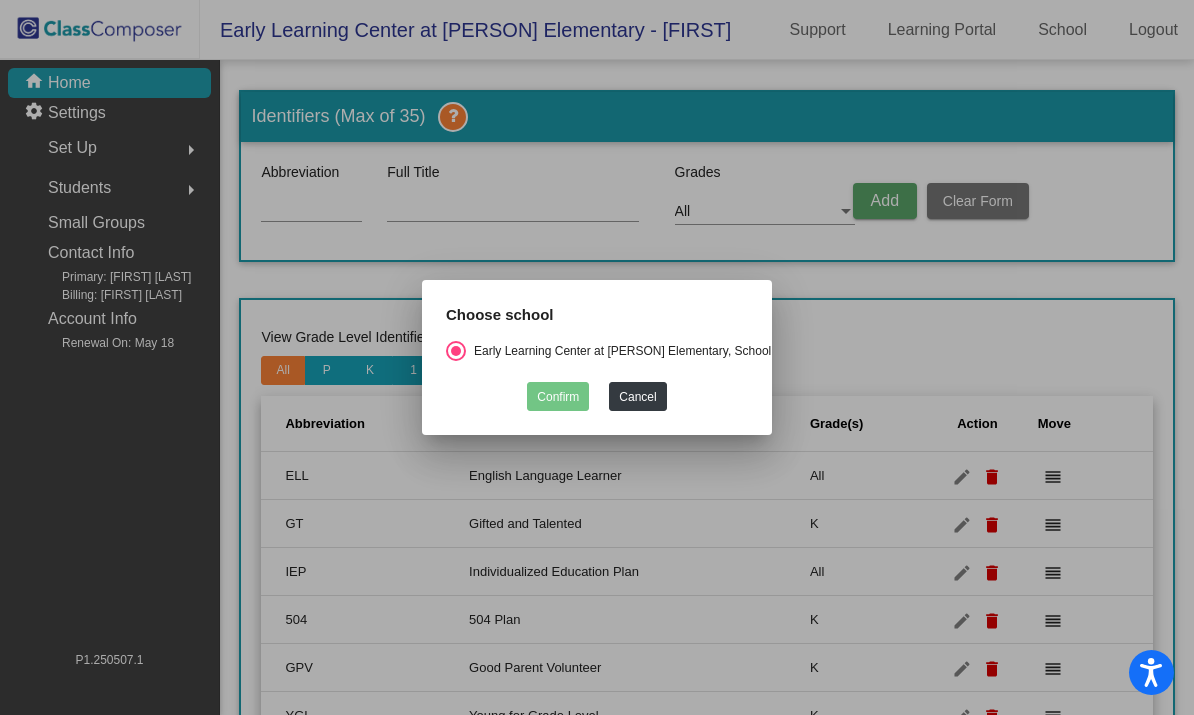 click on "Cancel" at bounding box center (637, 396) 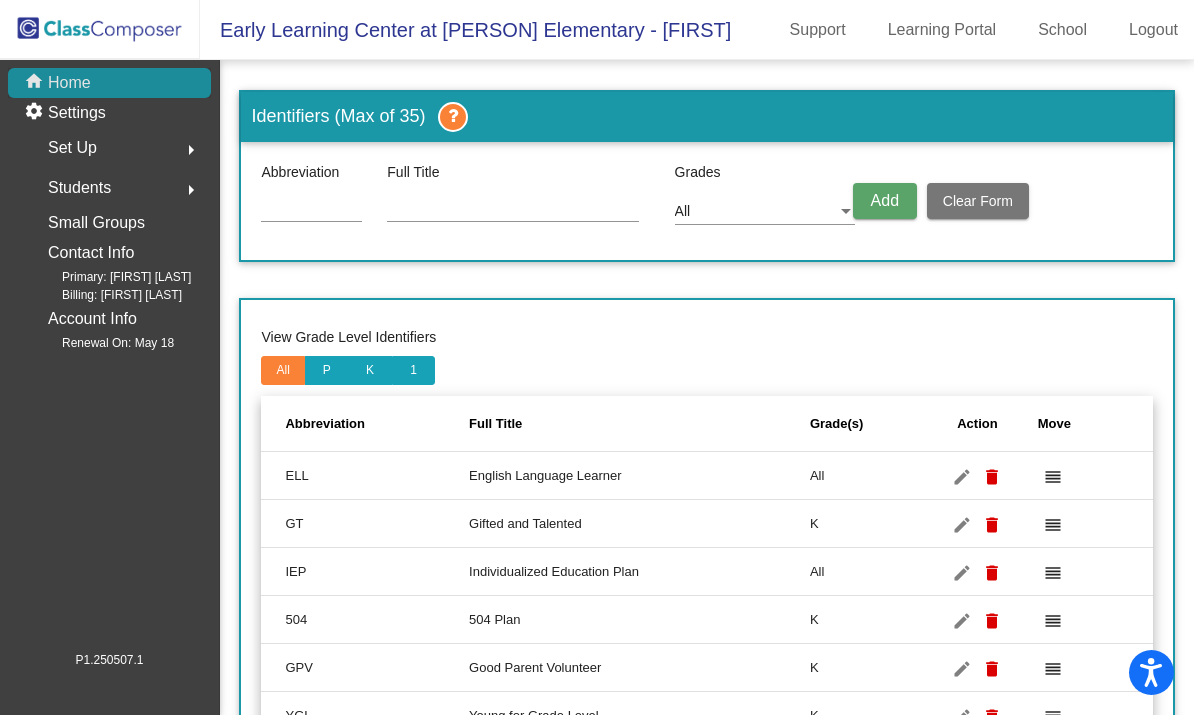 click on "home Home" 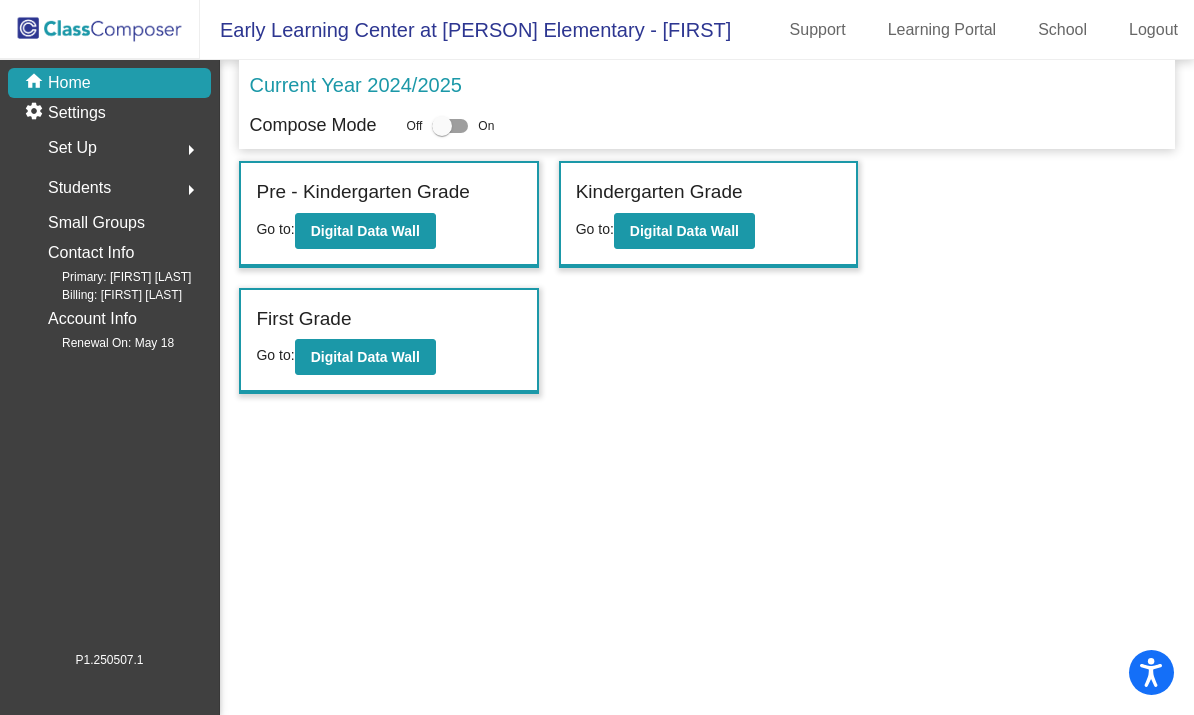 click at bounding box center (450, 126) 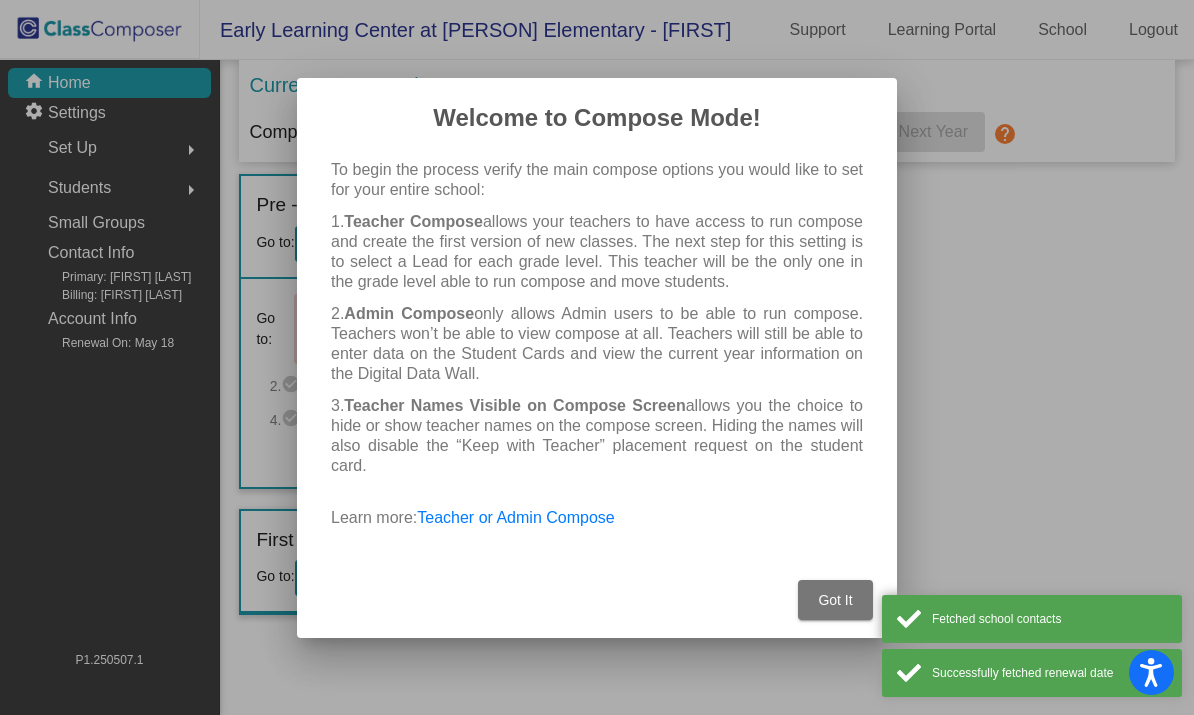 click on "Got It" at bounding box center (597, 594) 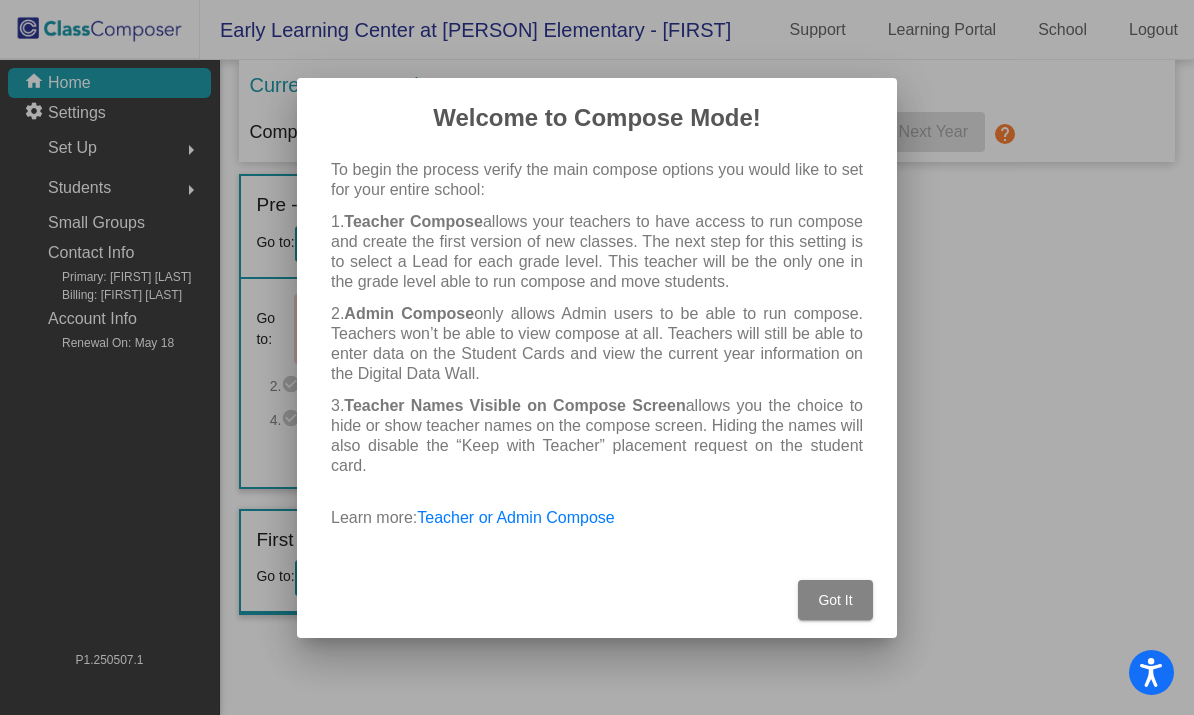 click on "Got It" at bounding box center [835, 600] 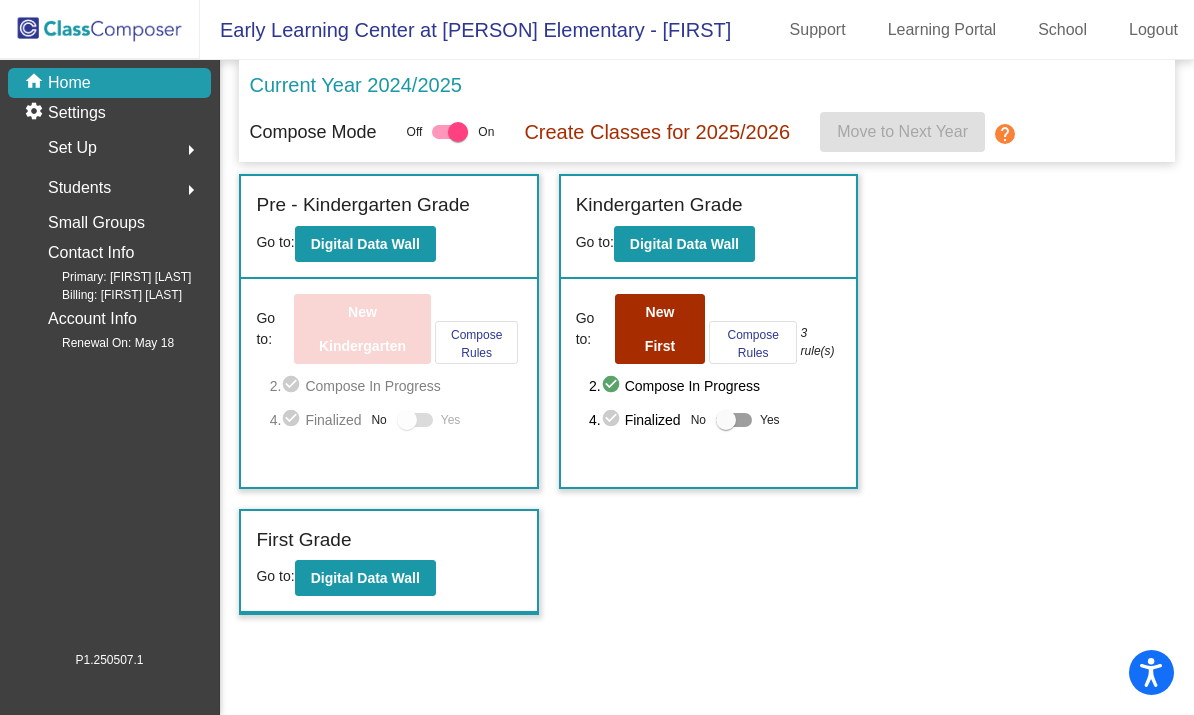click on "Go to: New First Compose Rules 3 rule(s) 2. check_circle Compose In Progress 4. check_circle Finalized No Yes" 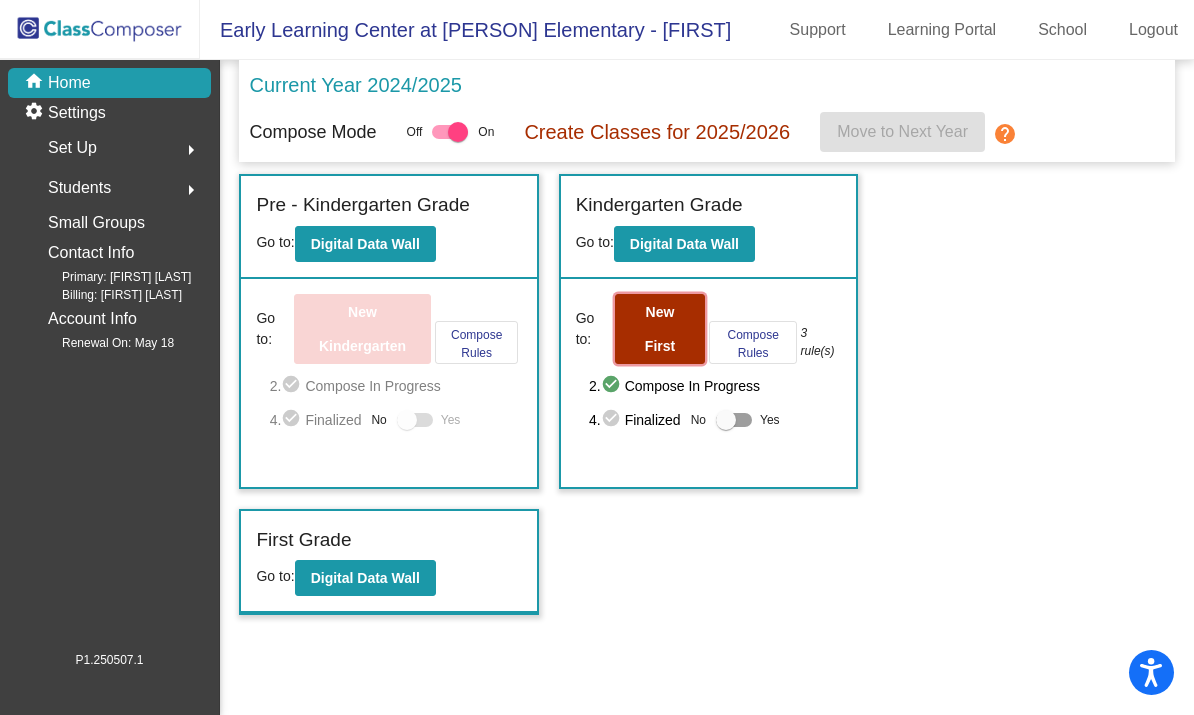 click on "New First" 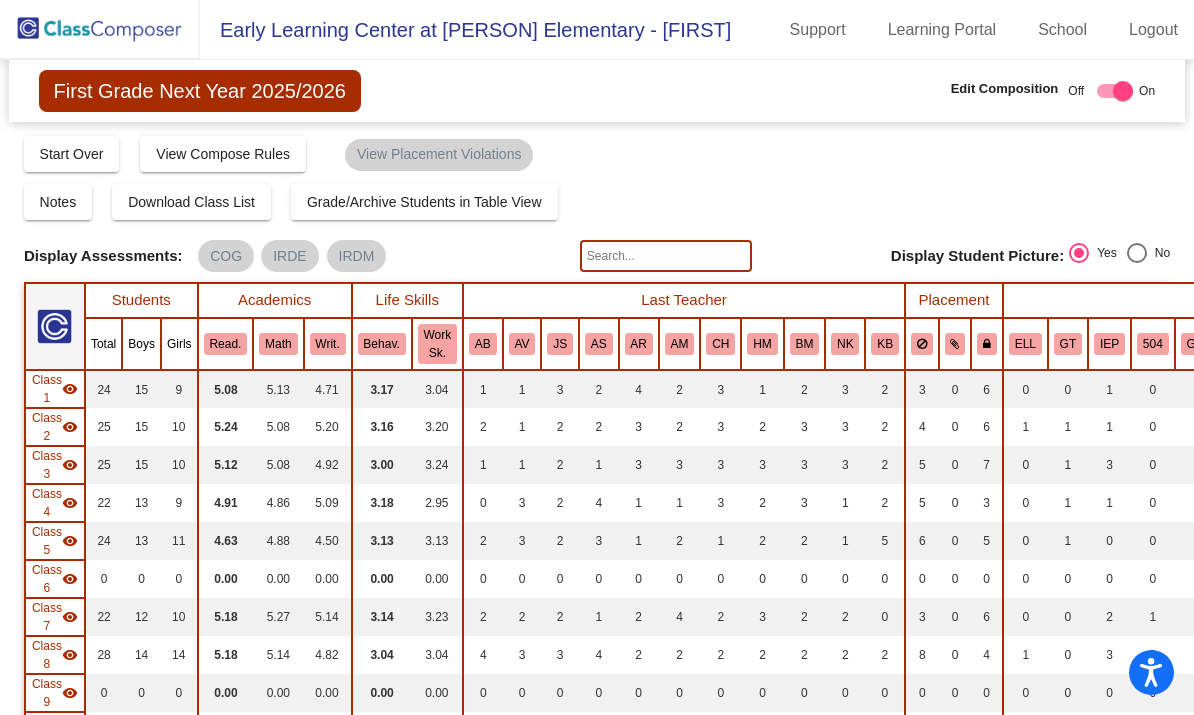 click on "Notes   Download Class List   Import Students   Grade/Archive Students in Table View   New Small Group   Saved Small Group" 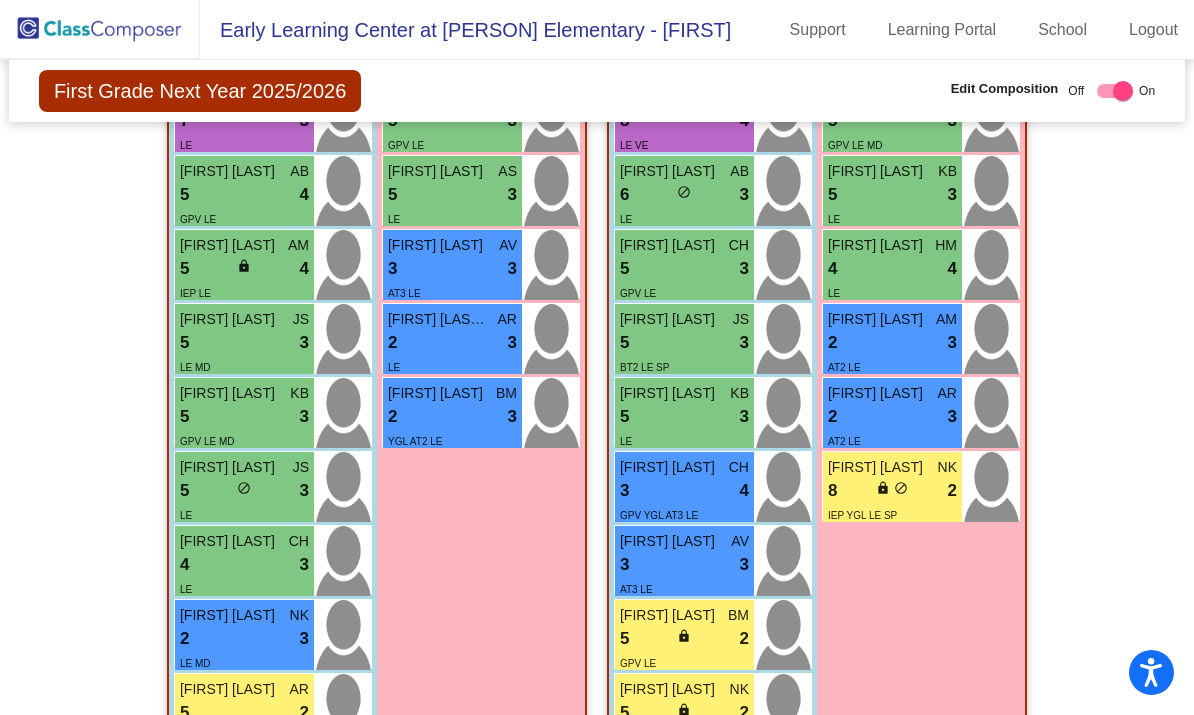 scroll, scrollTop: 1306, scrollLeft: 0, axis: vertical 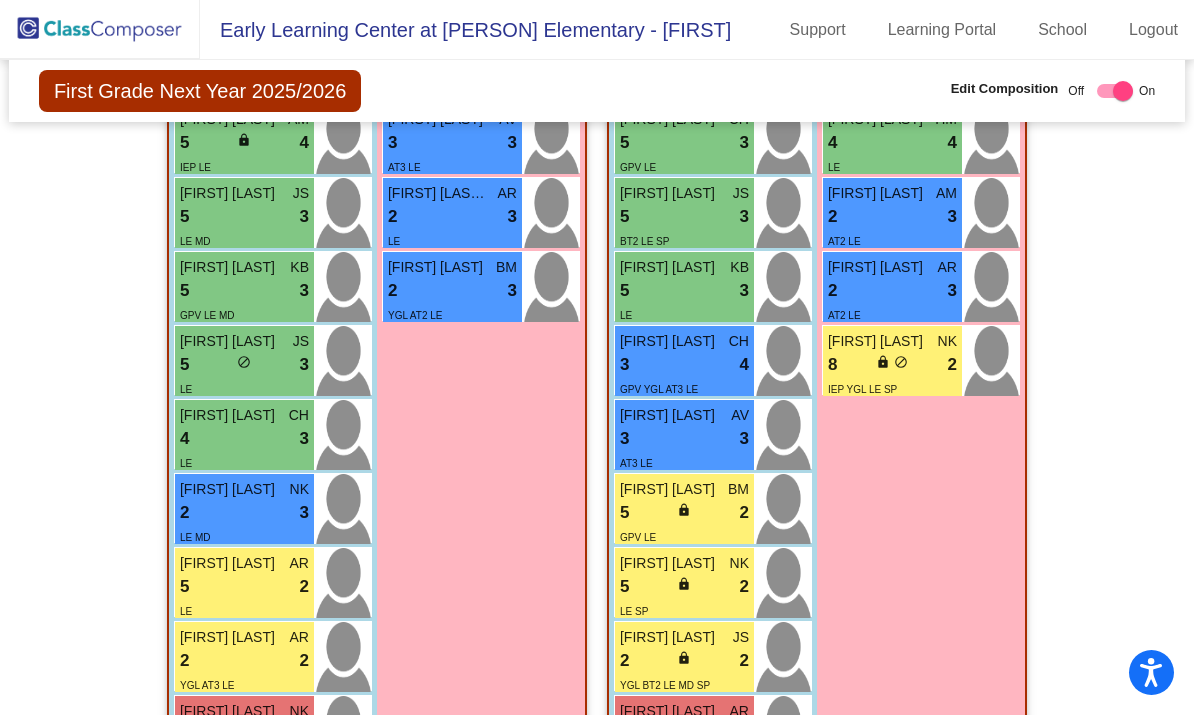 click on "First Grade Next Year 2025/2026" 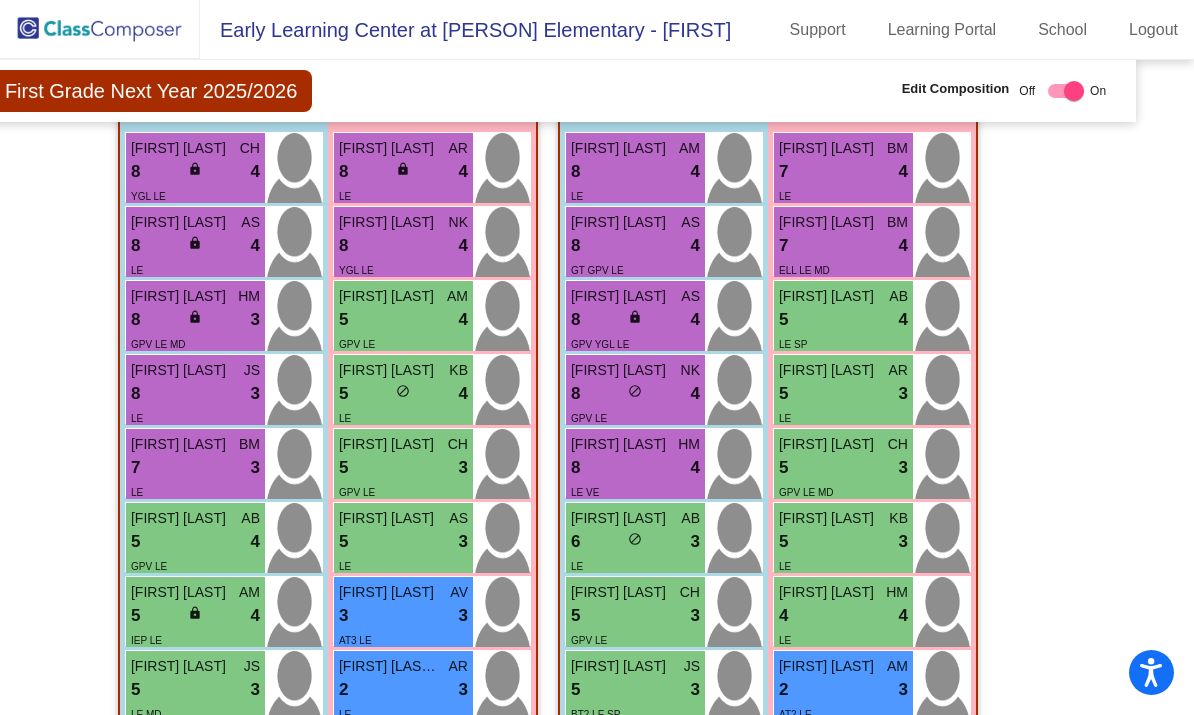 scroll, scrollTop: 824, scrollLeft: 49, axis: both 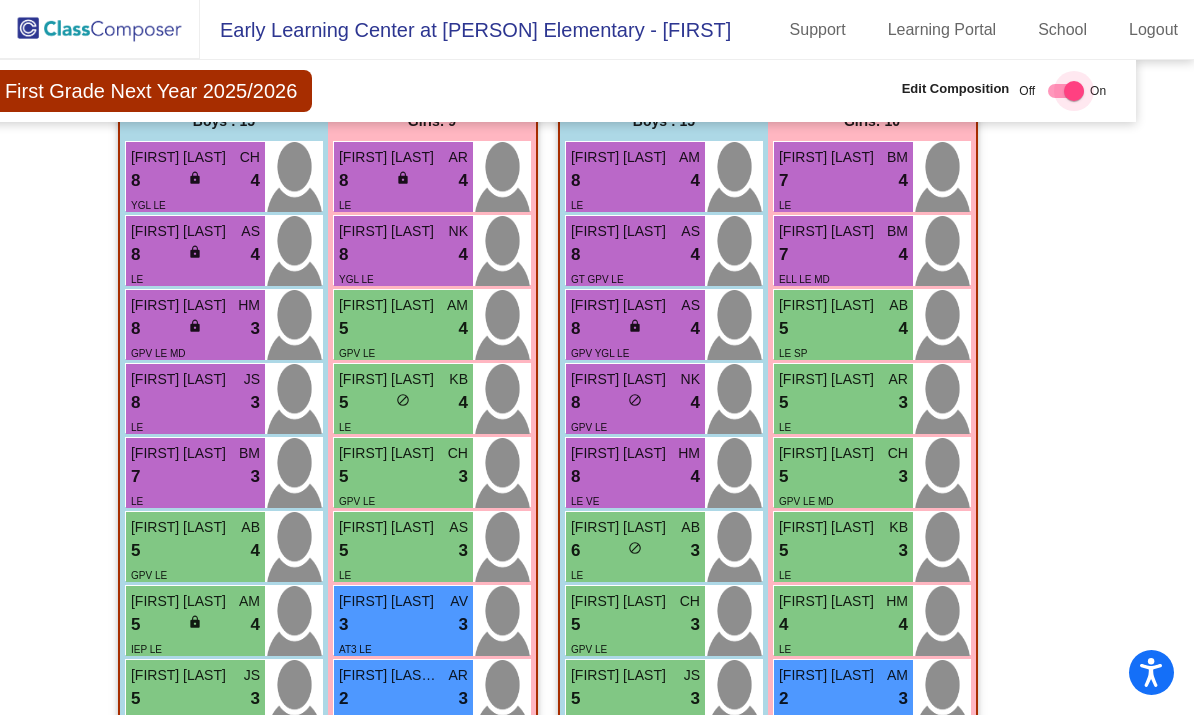 click at bounding box center (1074, 91) 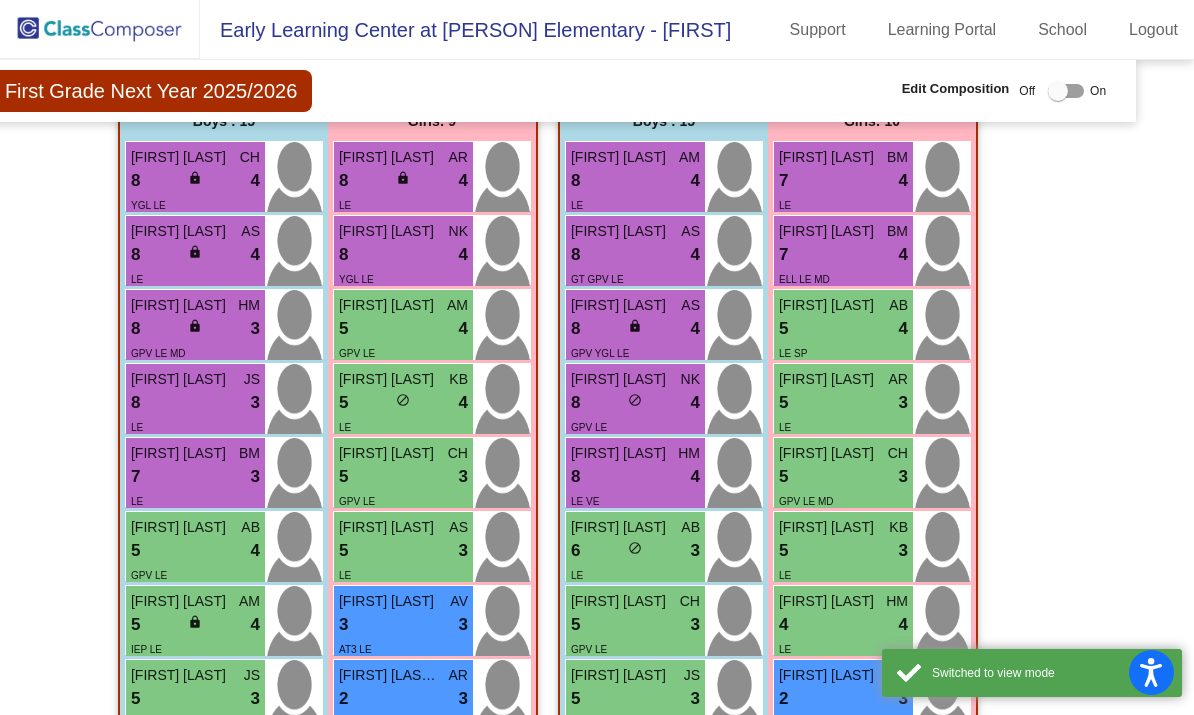 checkbox on "false" 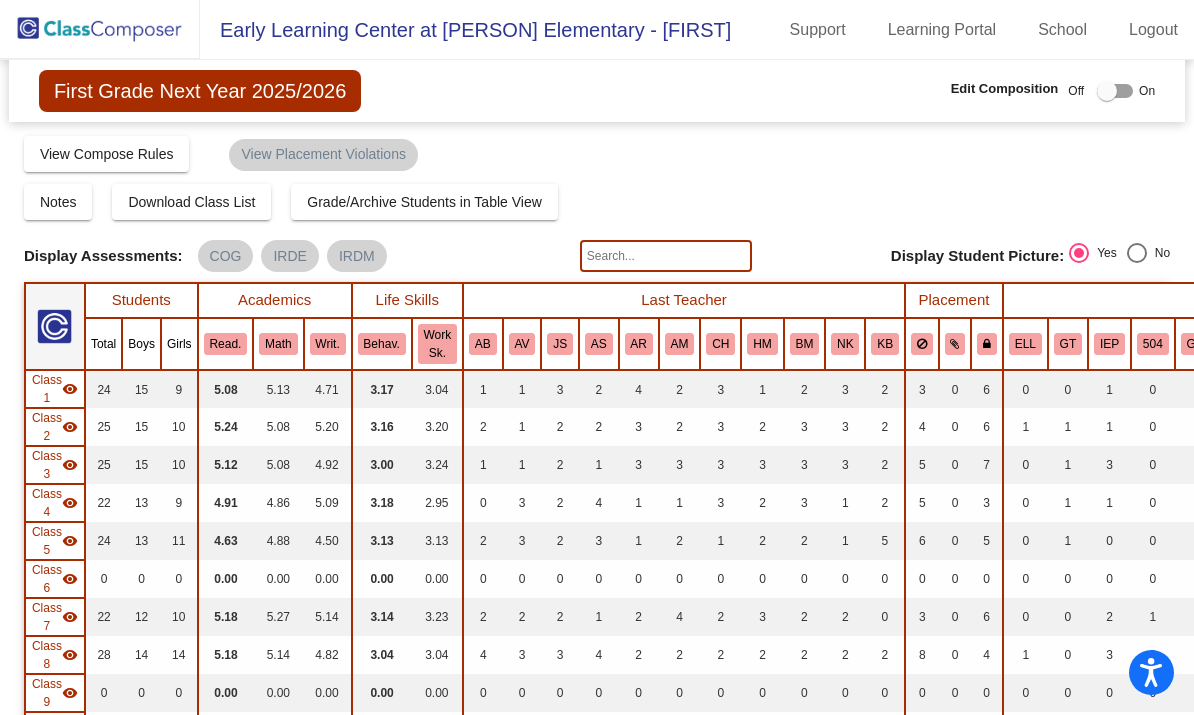 scroll, scrollTop: 0, scrollLeft: 0, axis: both 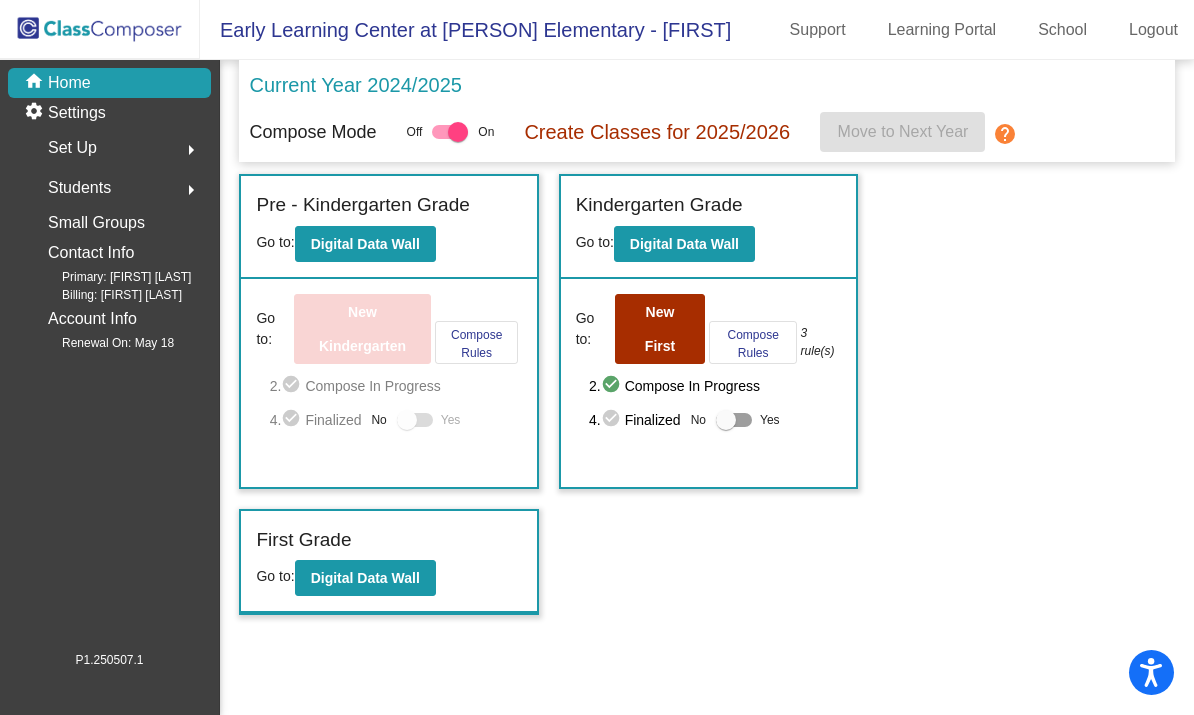 click on "Pre - Kindergarten Grade" 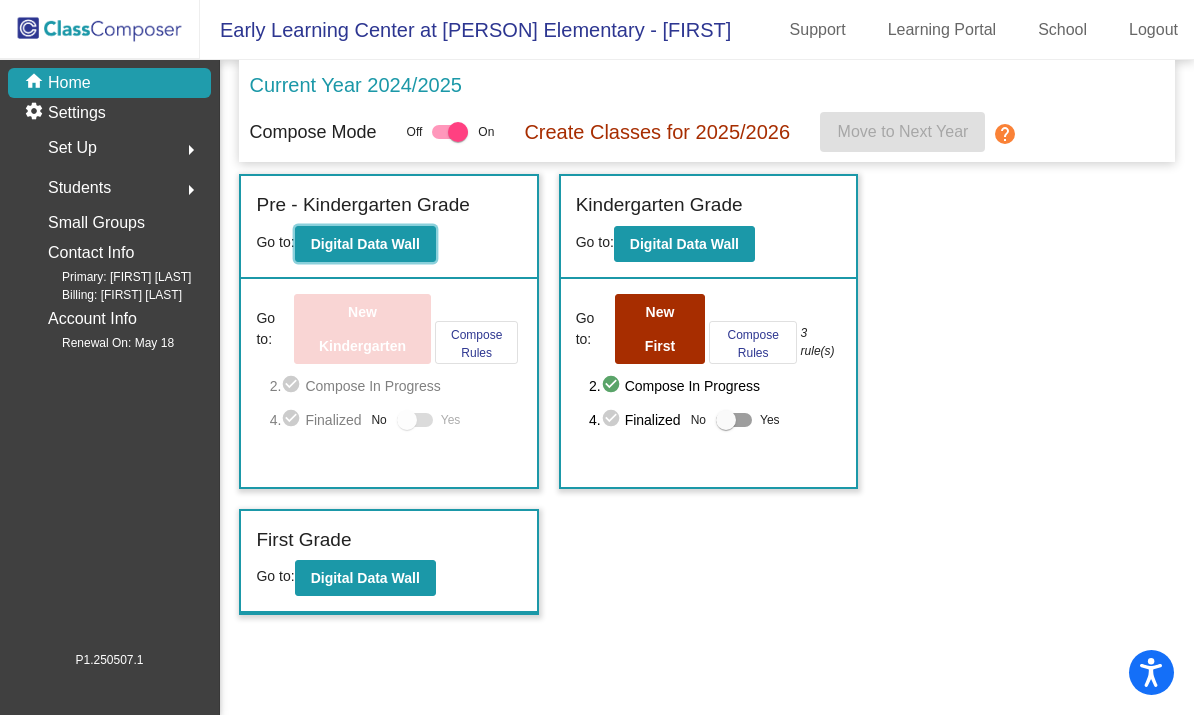 click on "Digital Data Wall" 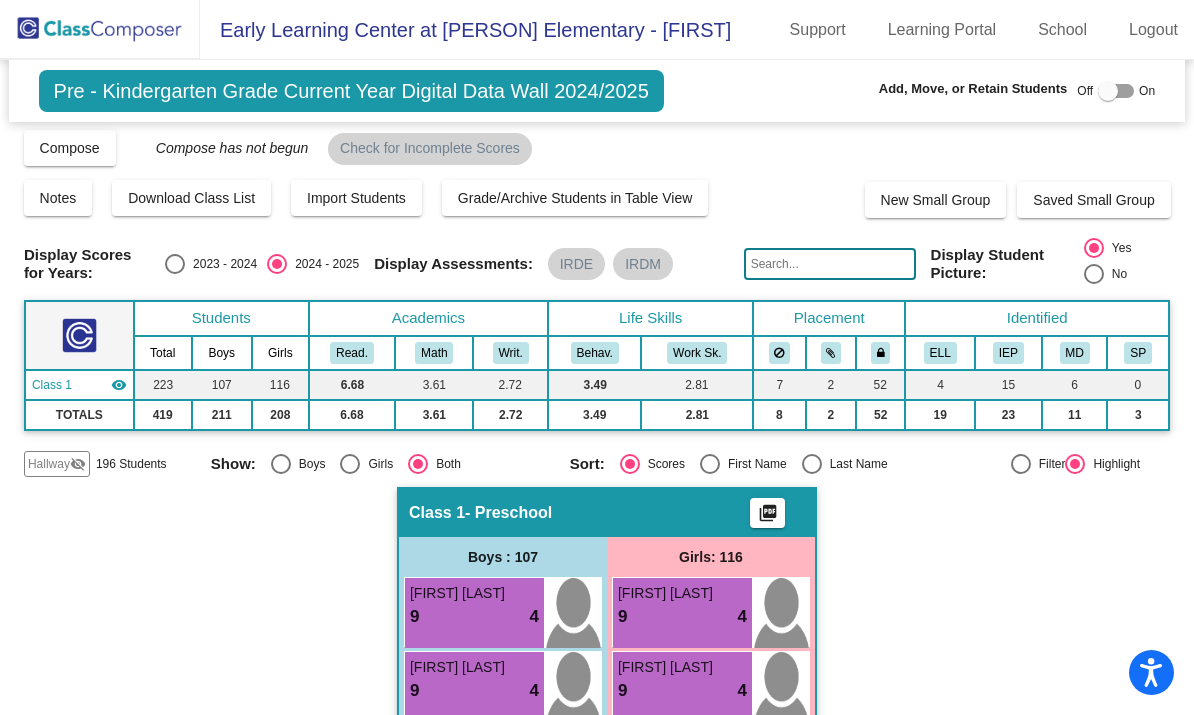 scroll, scrollTop: 5, scrollLeft: 0, axis: vertical 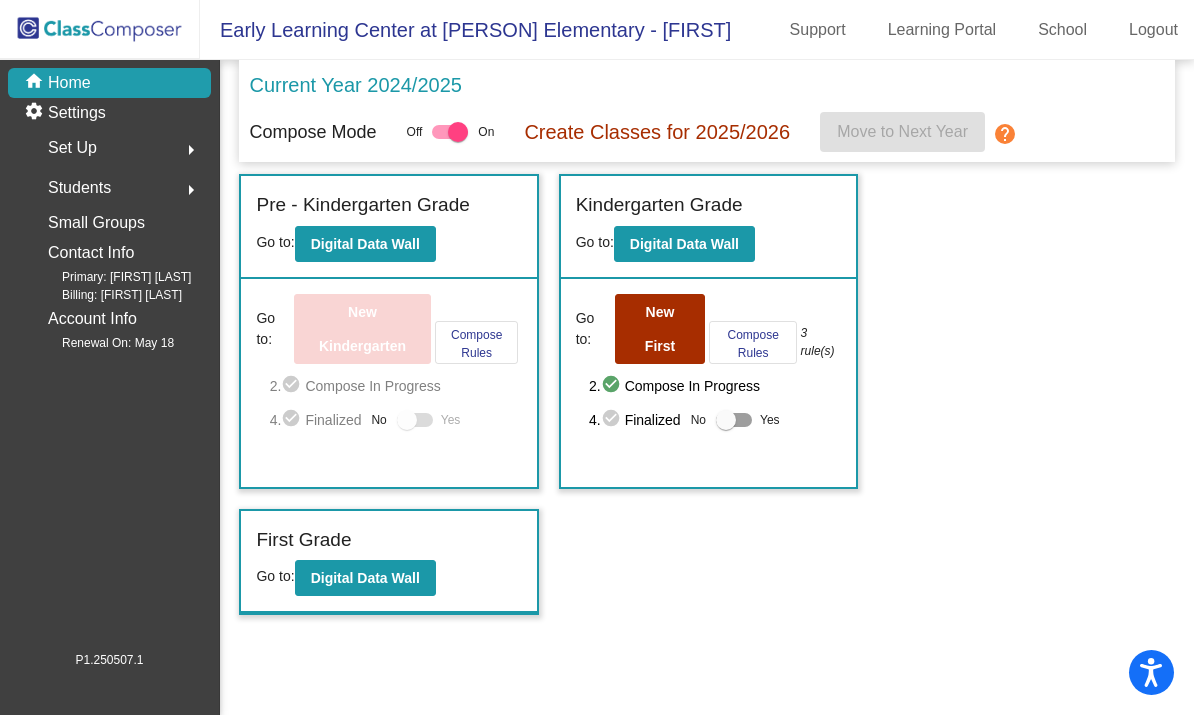click on "First Grade" 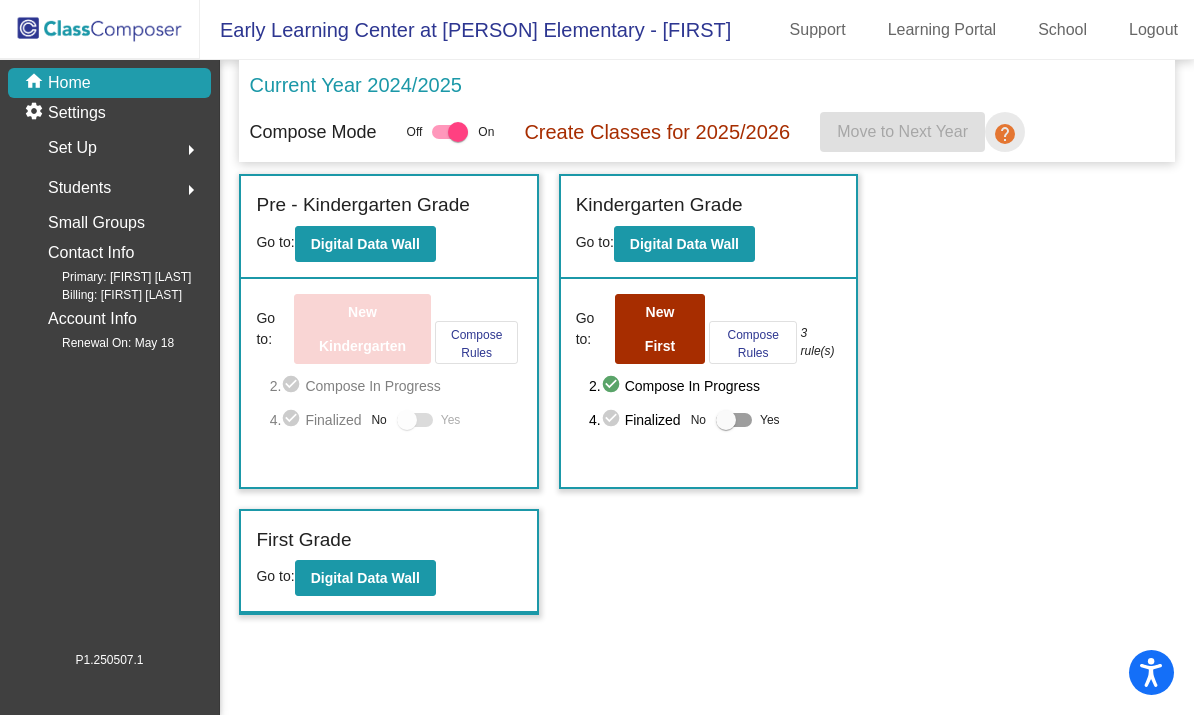 click on "help" 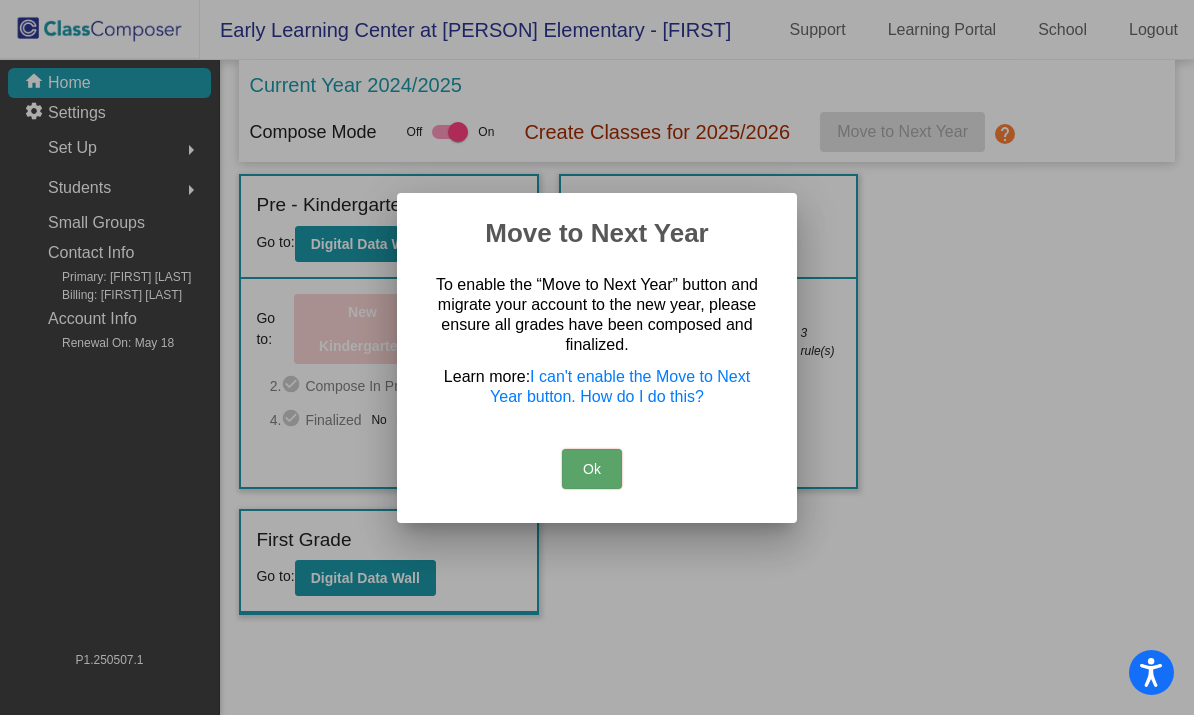 click on "Ok" at bounding box center (592, 469) 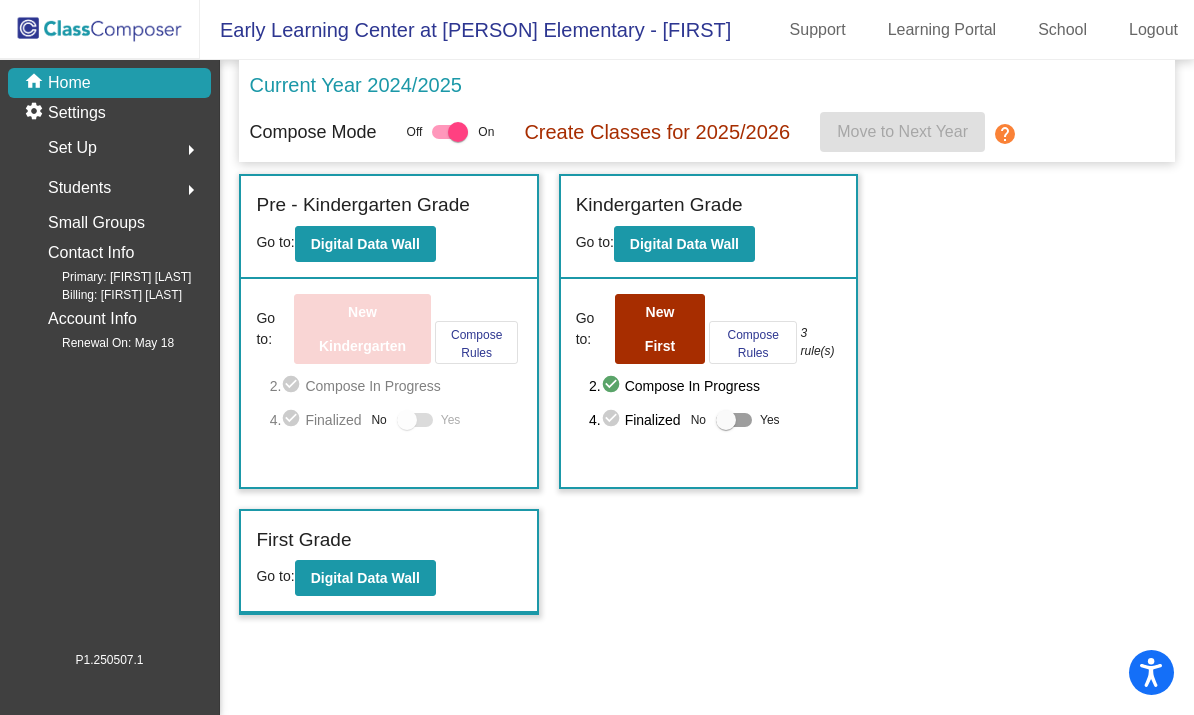 click at bounding box center [458, 132] 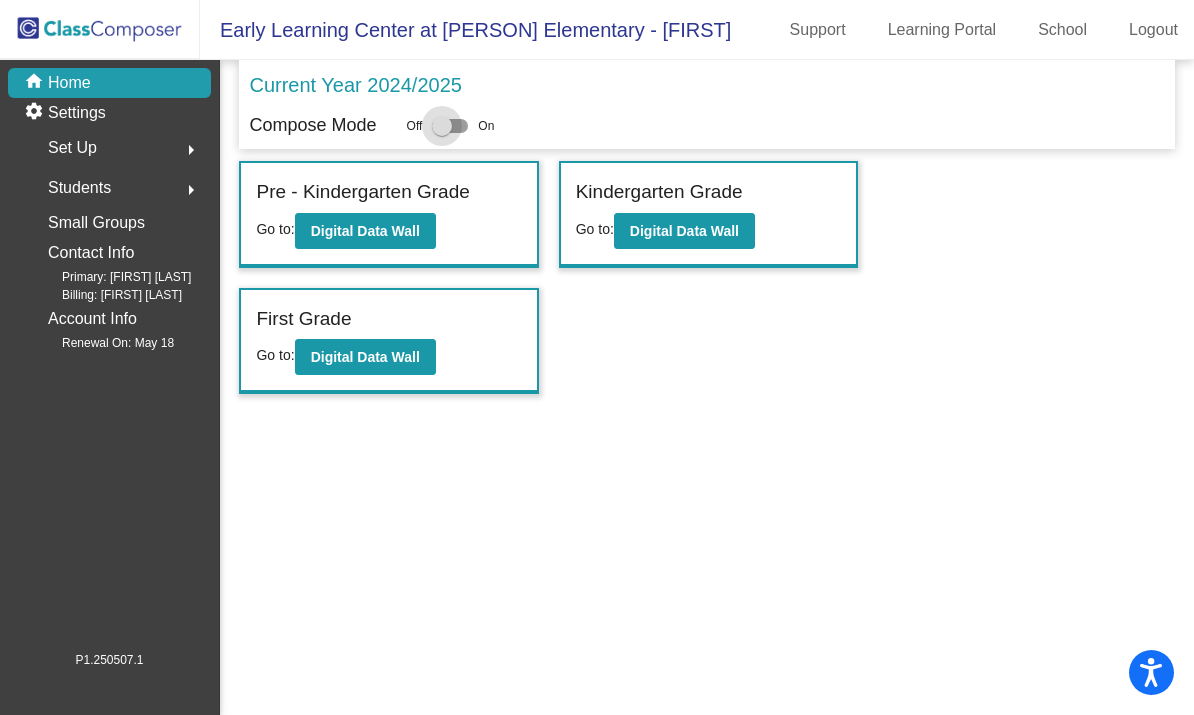 click at bounding box center [442, 126] 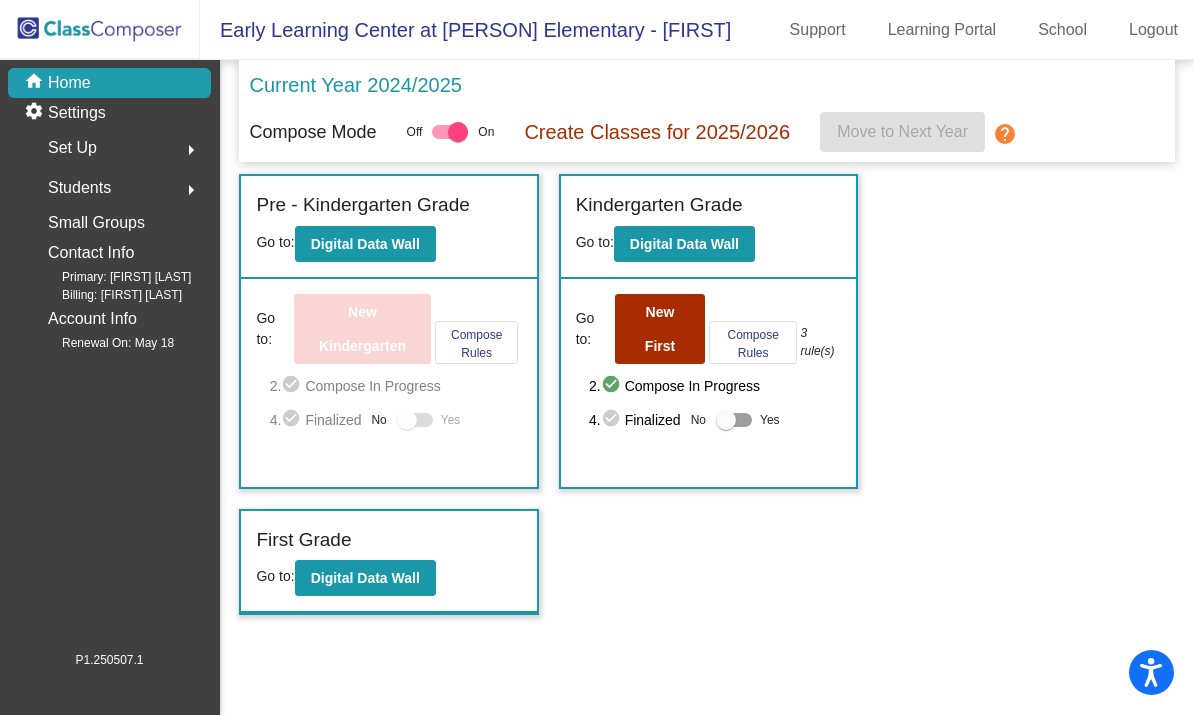 click on "check_circle" 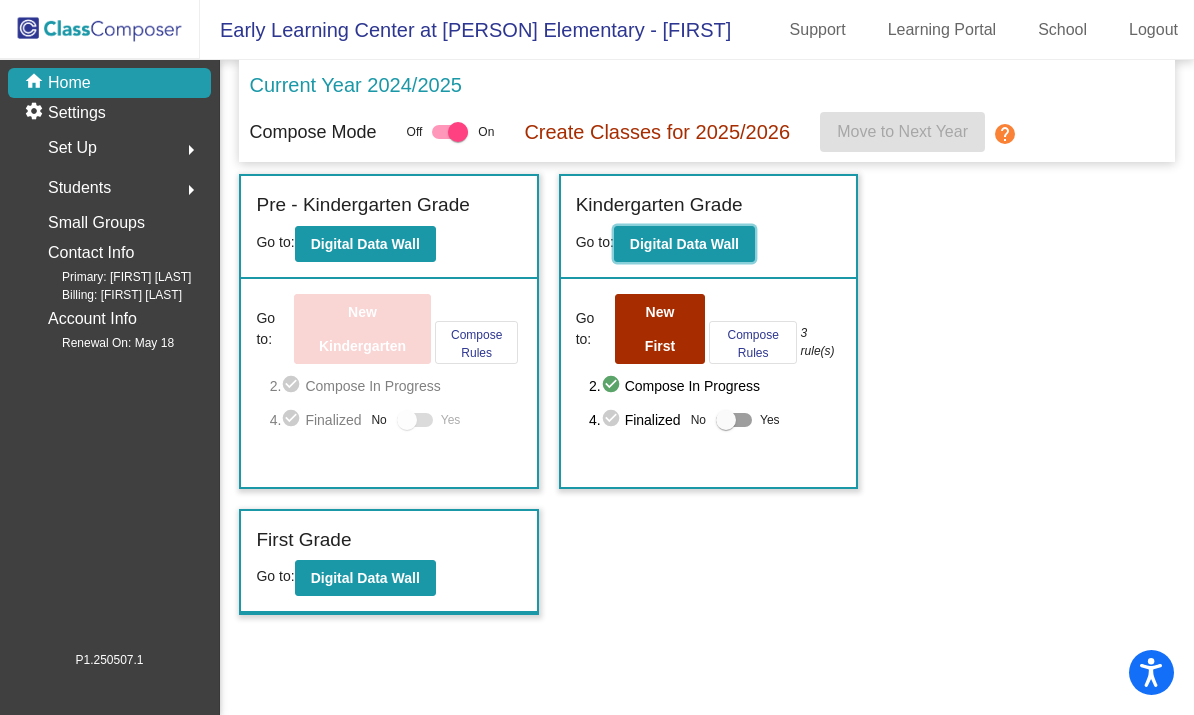click on "Digital Data Wall" 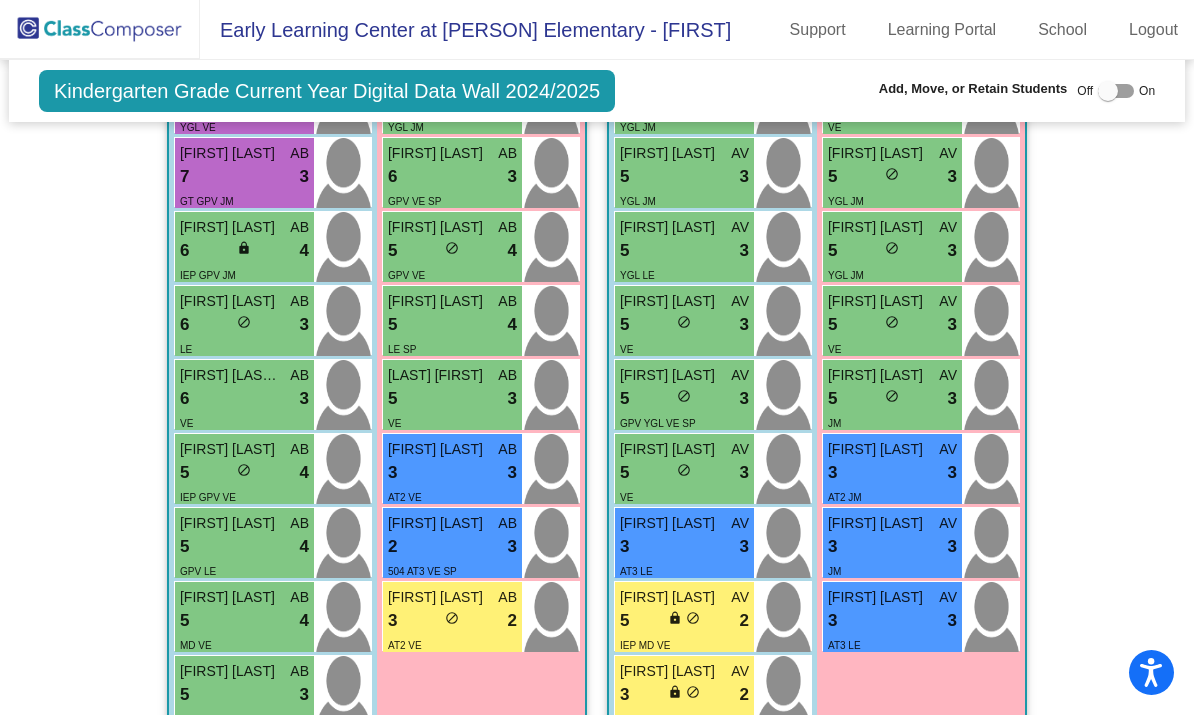 scroll, scrollTop: 898, scrollLeft: 0, axis: vertical 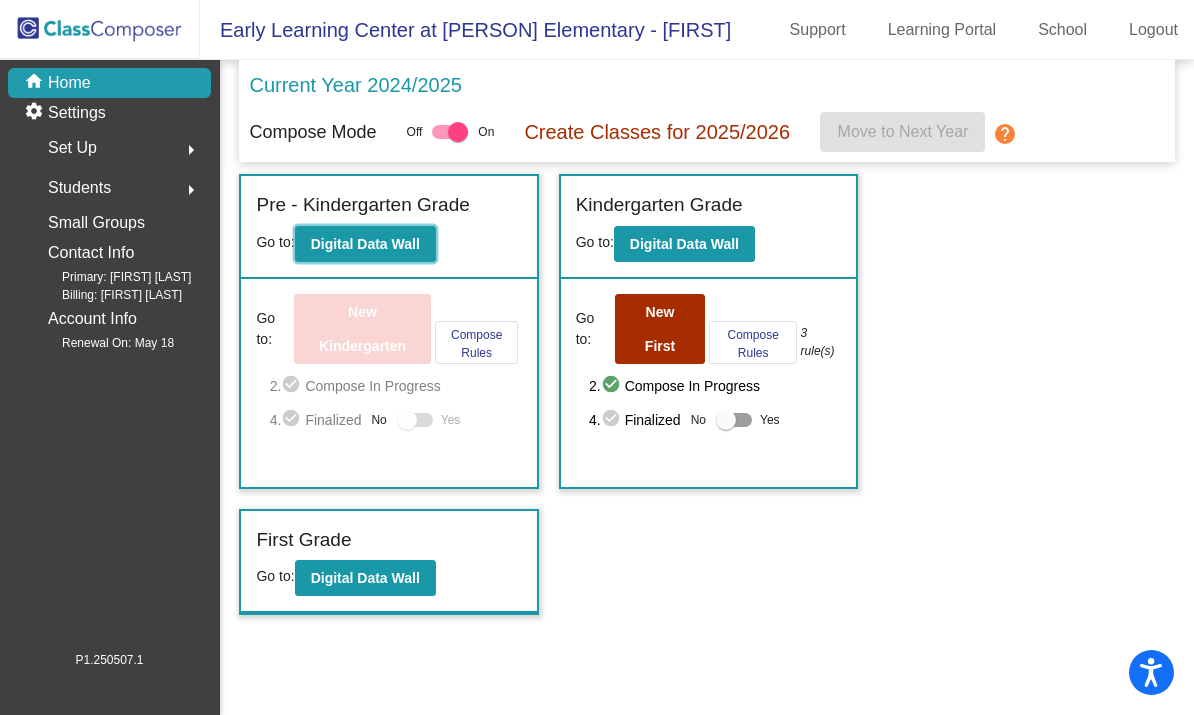 click on "Digital Data Wall" 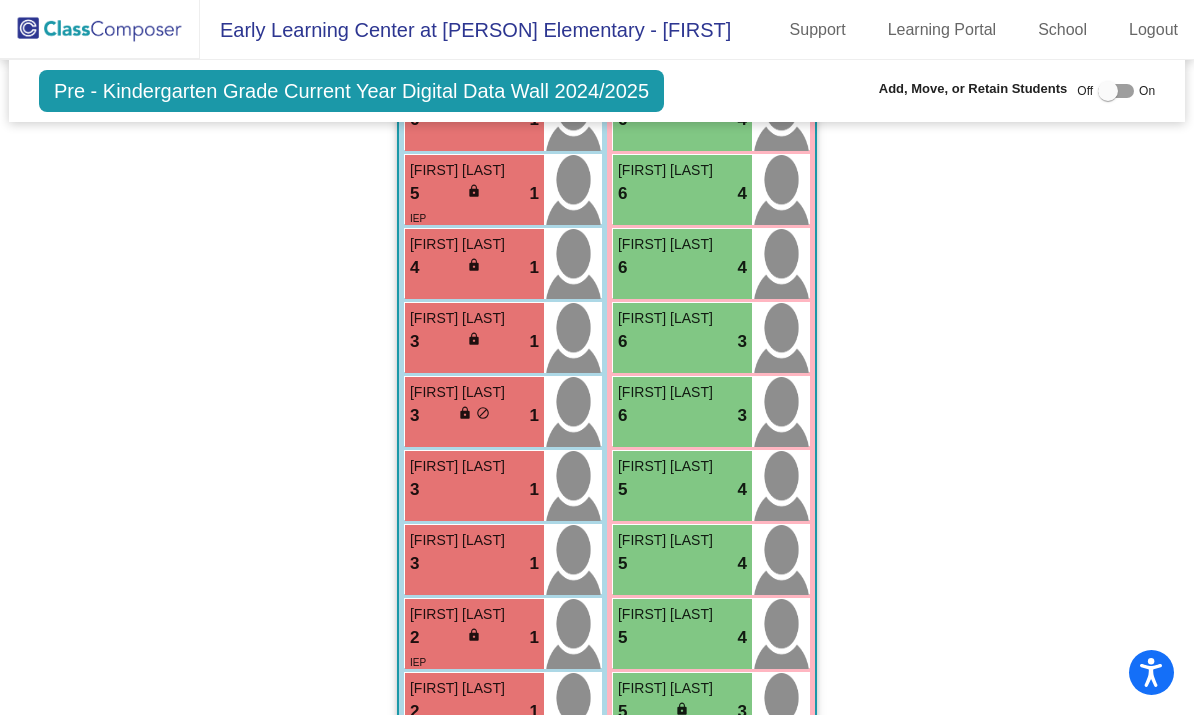 scroll, scrollTop: 7387, scrollLeft: 0, axis: vertical 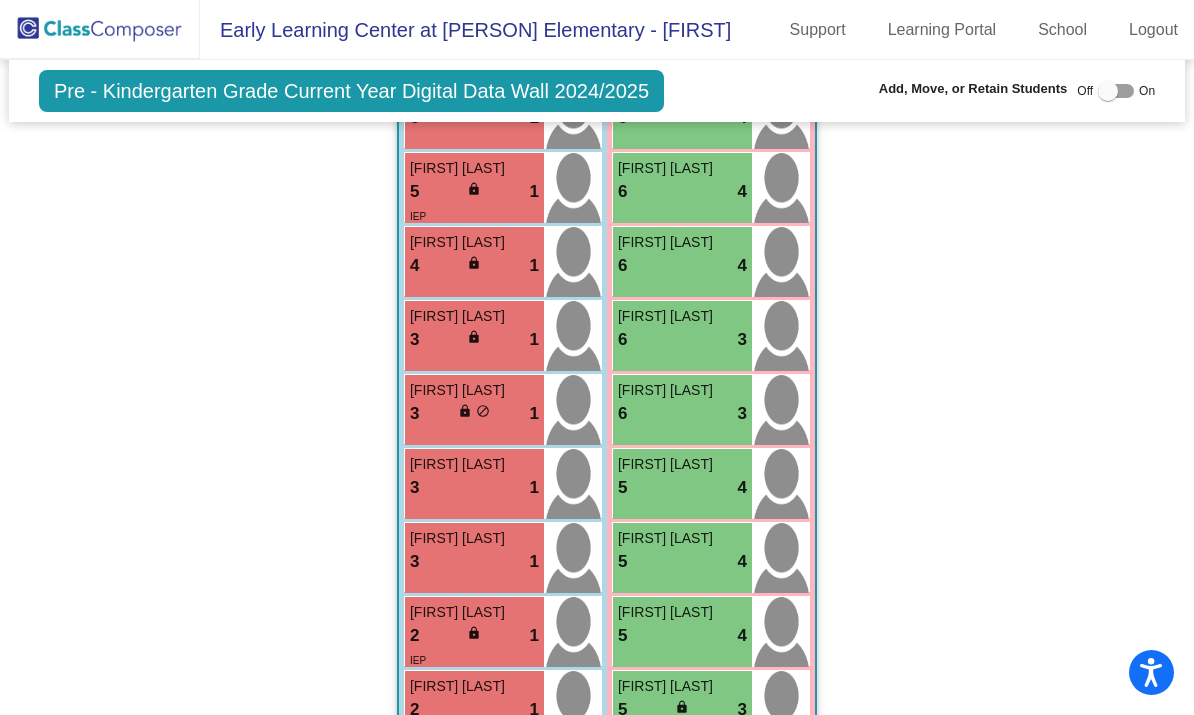 click on "4 lock do_not_disturb_alt 1" at bounding box center [474, 266] 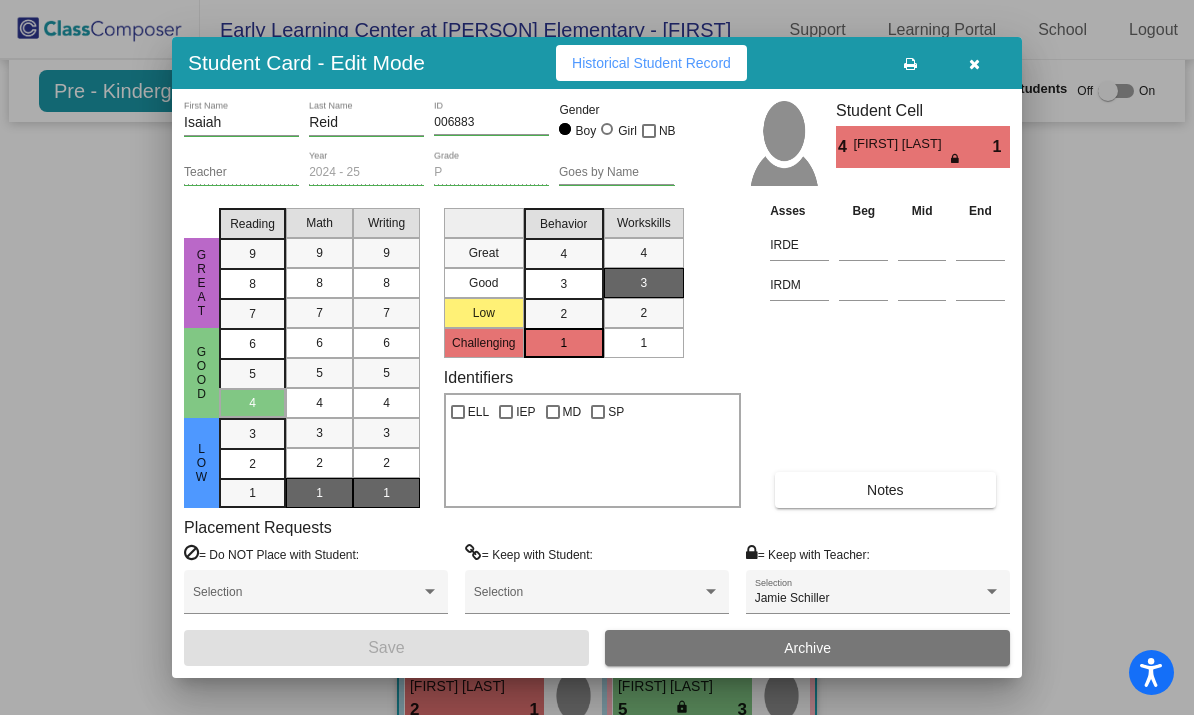 click at bounding box center [974, 63] 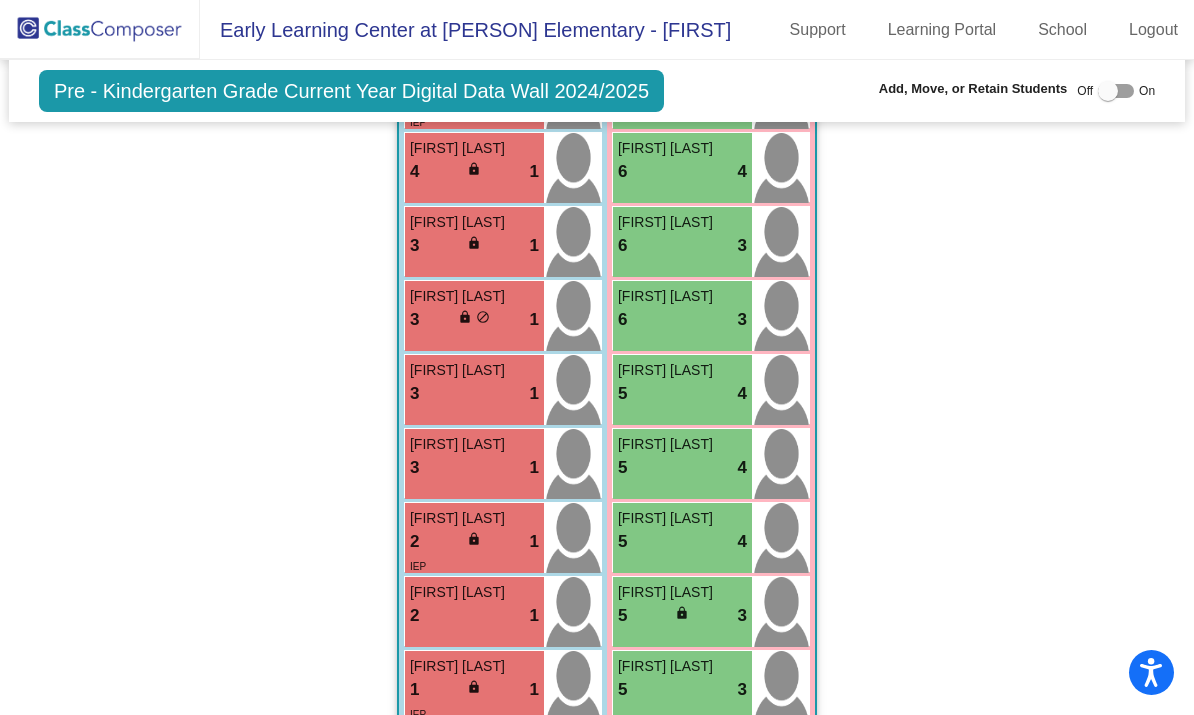 scroll, scrollTop: 7480, scrollLeft: 0, axis: vertical 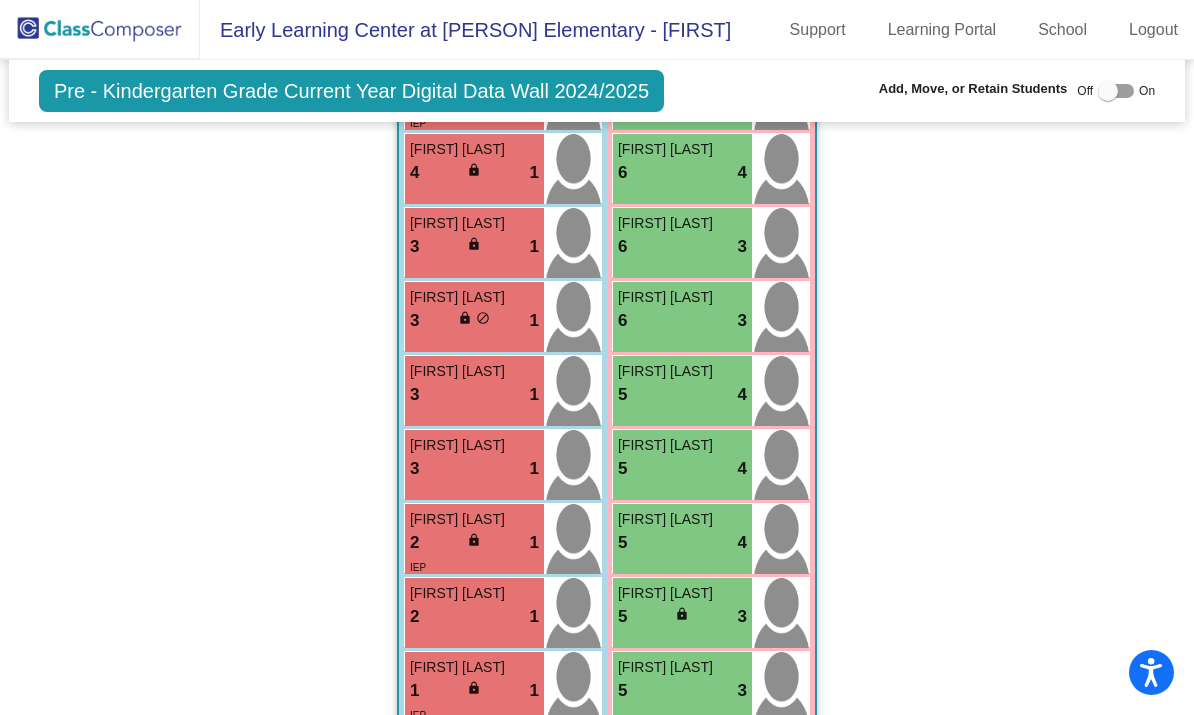 click on "lock" at bounding box center [465, 318] 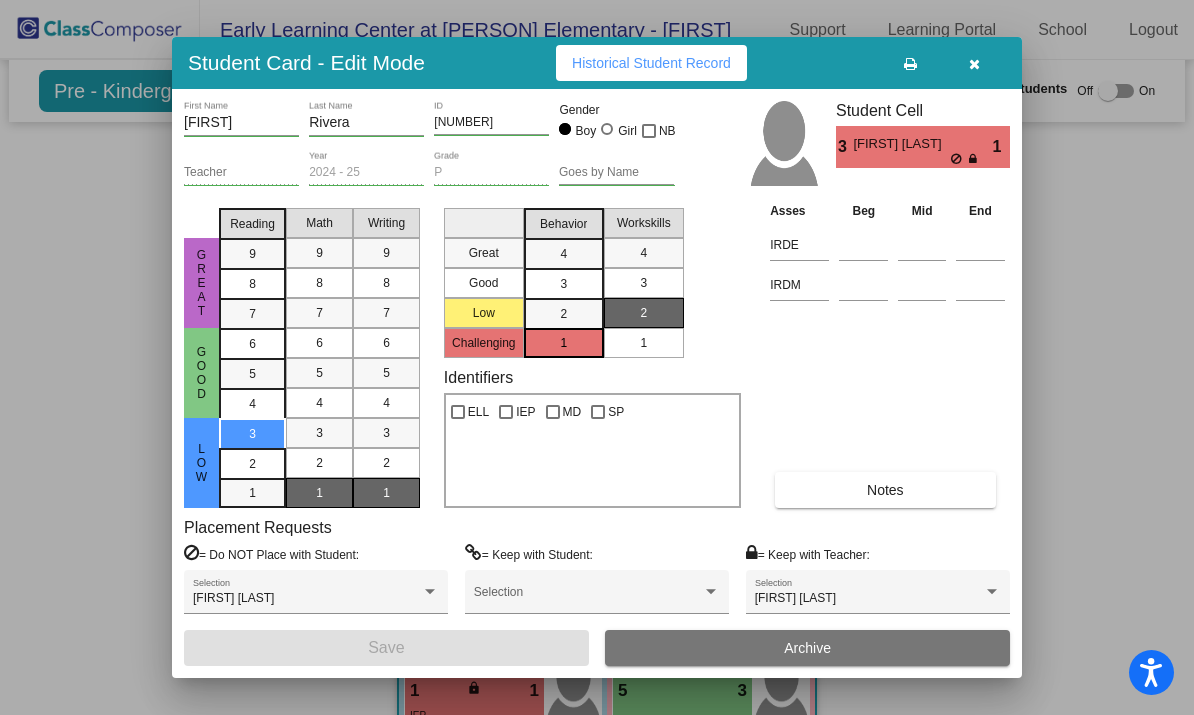 click at bounding box center [974, 64] 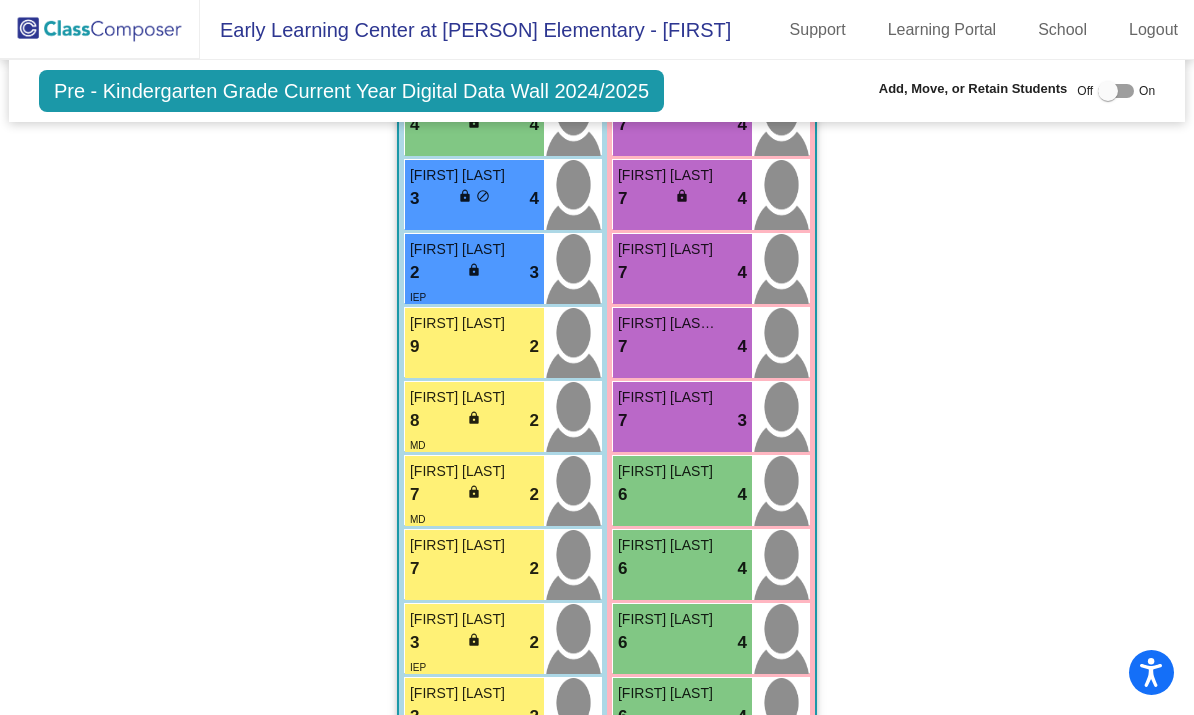 scroll, scrollTop: 6339, scrollLeft: 0, axis: vertical 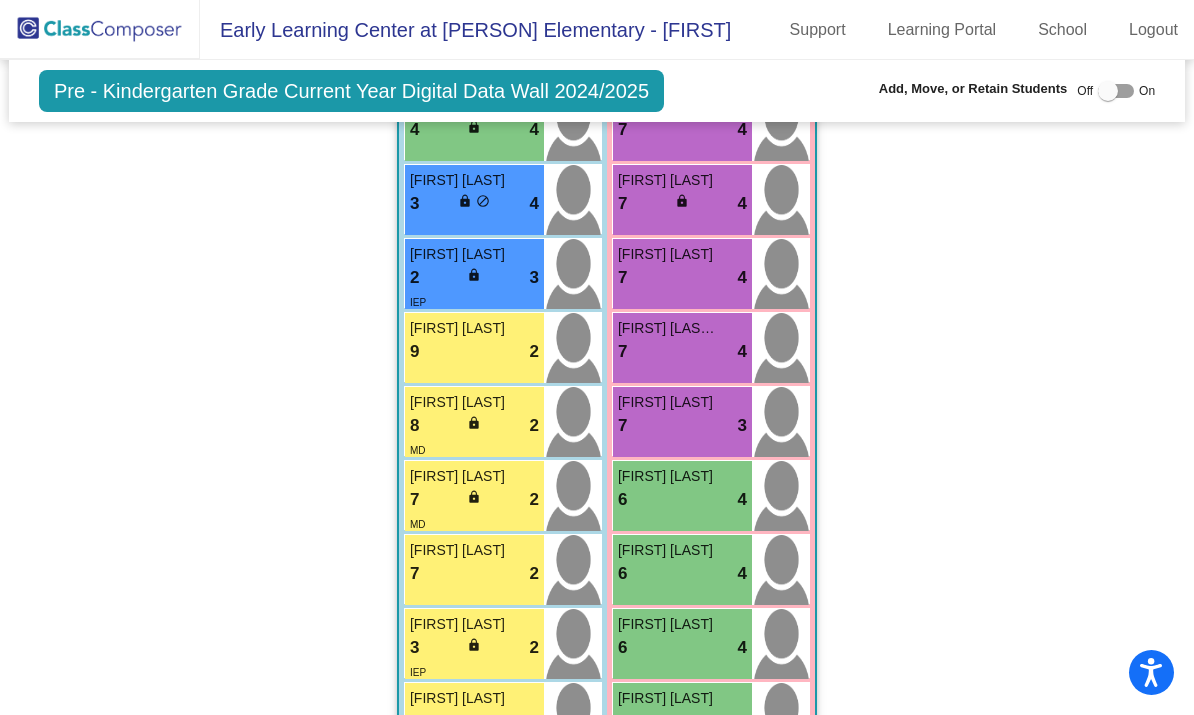 click on "lock" at bounding box center (474, 497) 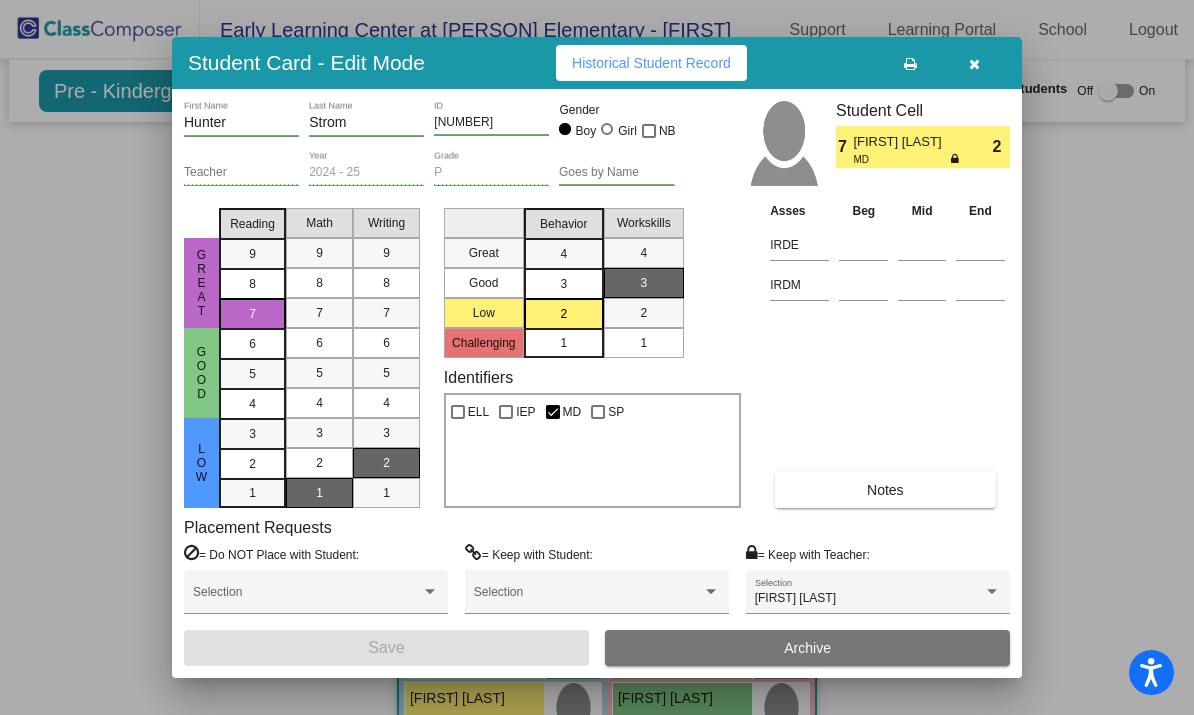click at bounding box center [597, 357] 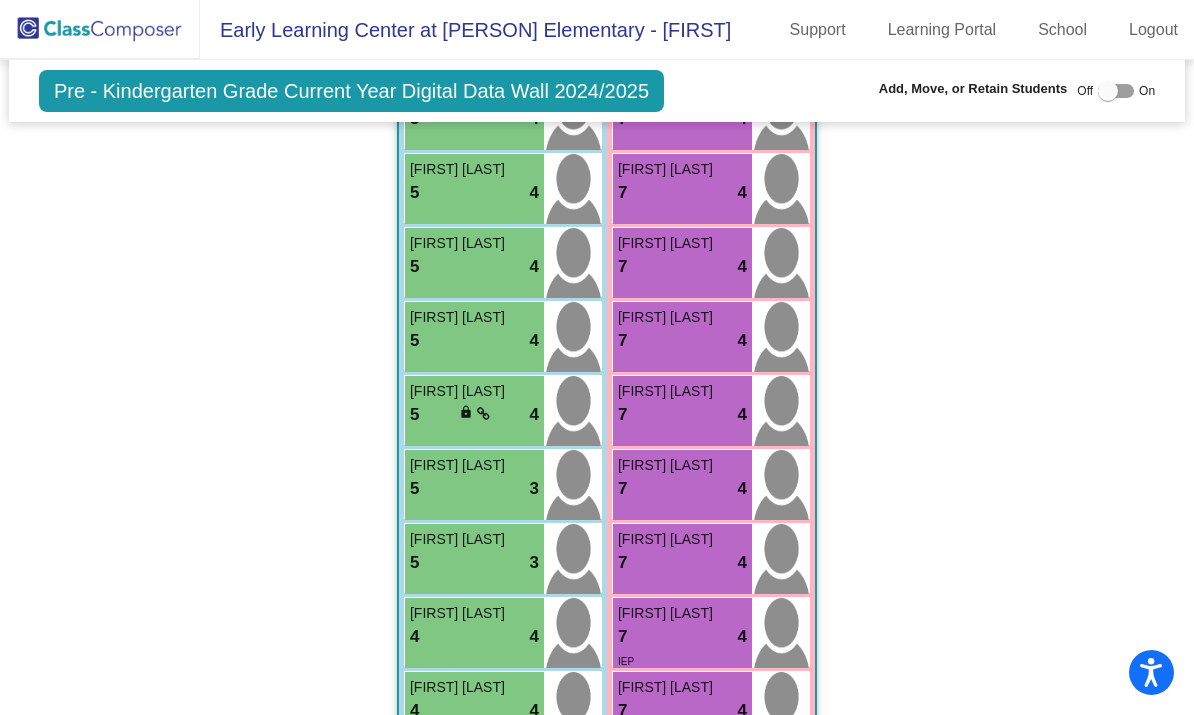 scroll, scrollTop: 5675, scrollLeft: 0, axis: vertical 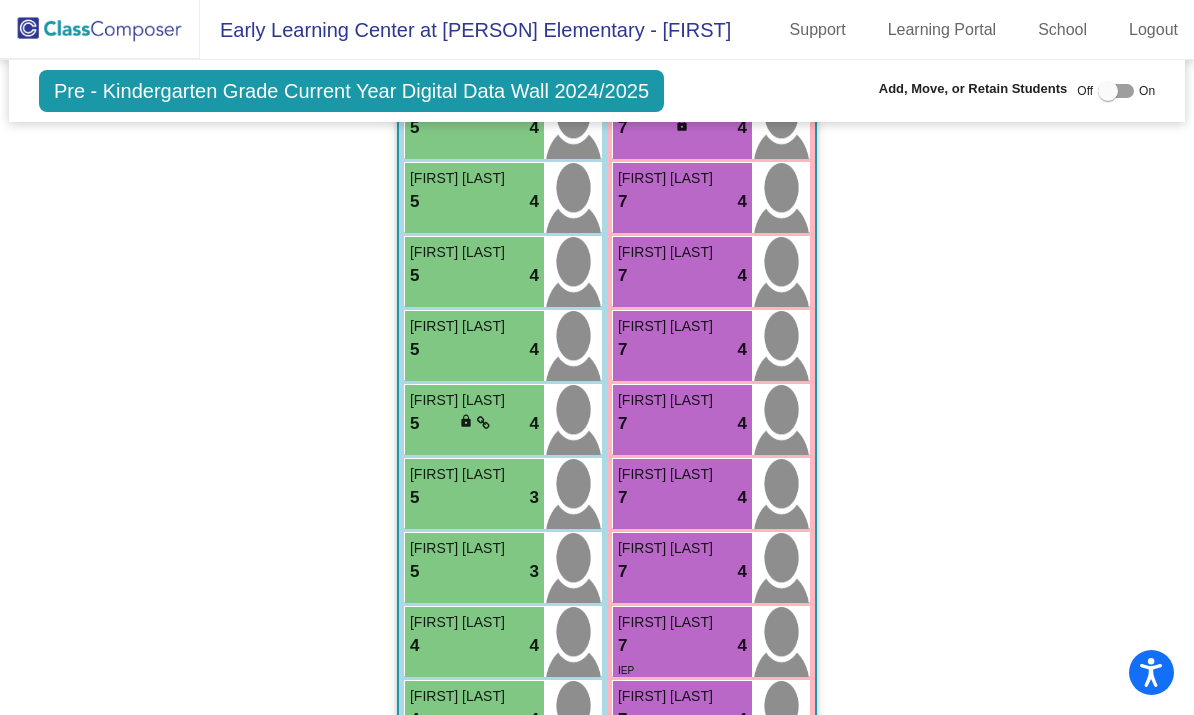 click on "lock" at bounding box center [466, 421] 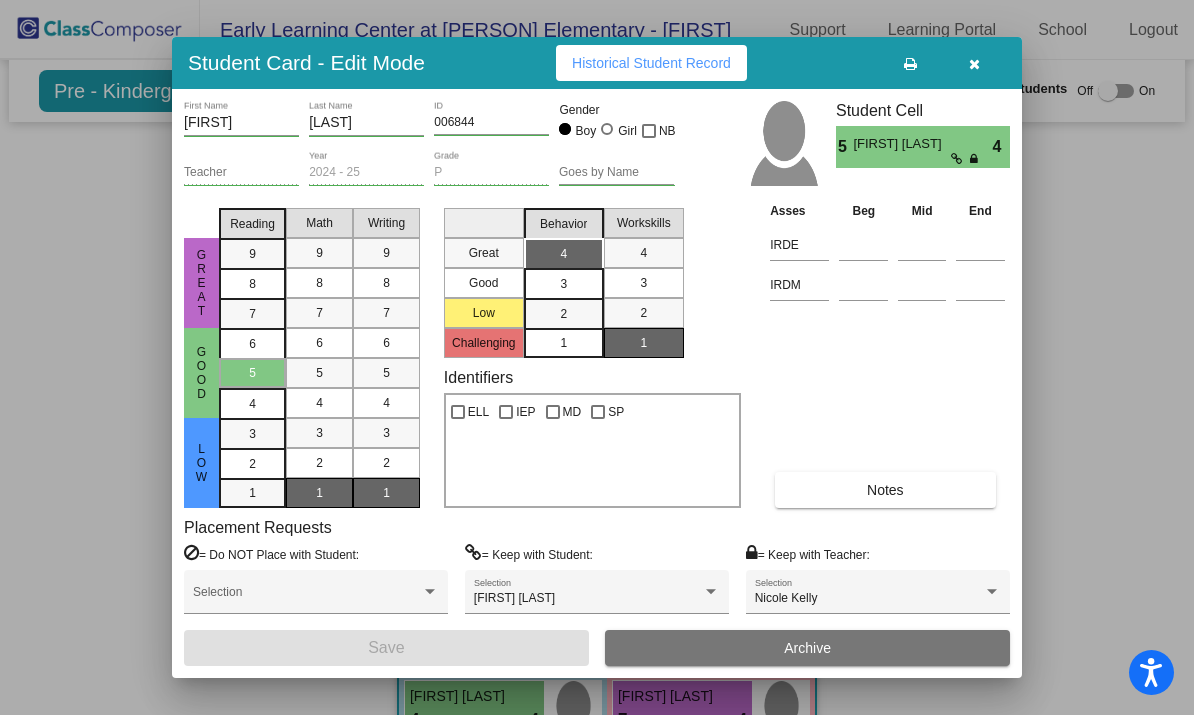 click at bounding box center [974, 63] 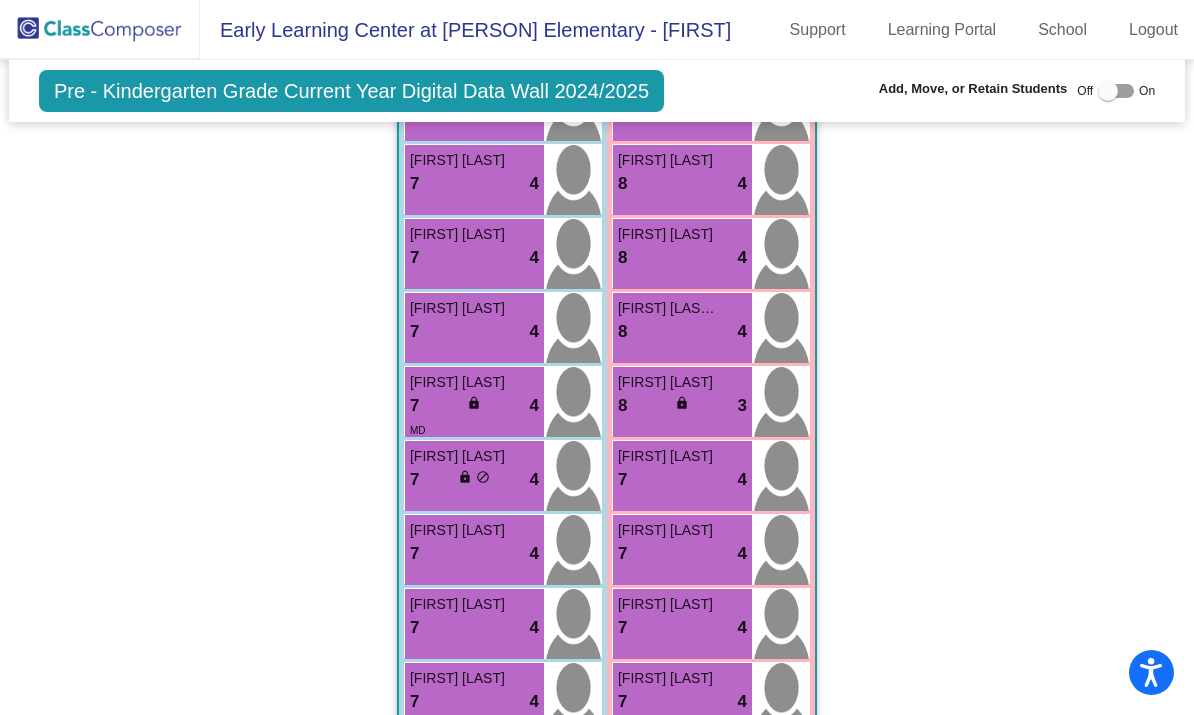 scroll, scrollTop: 3914, scrollLeft: 0, axis: vertical 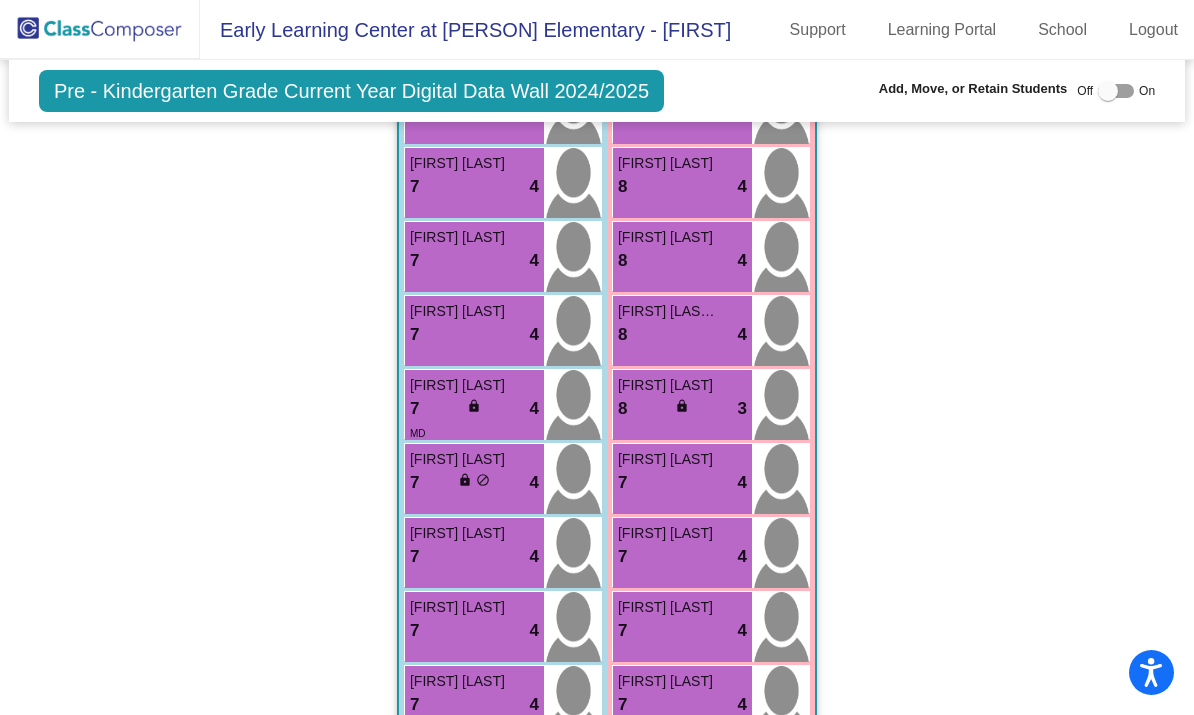 click on "lock" at bounding box center (465, 480) 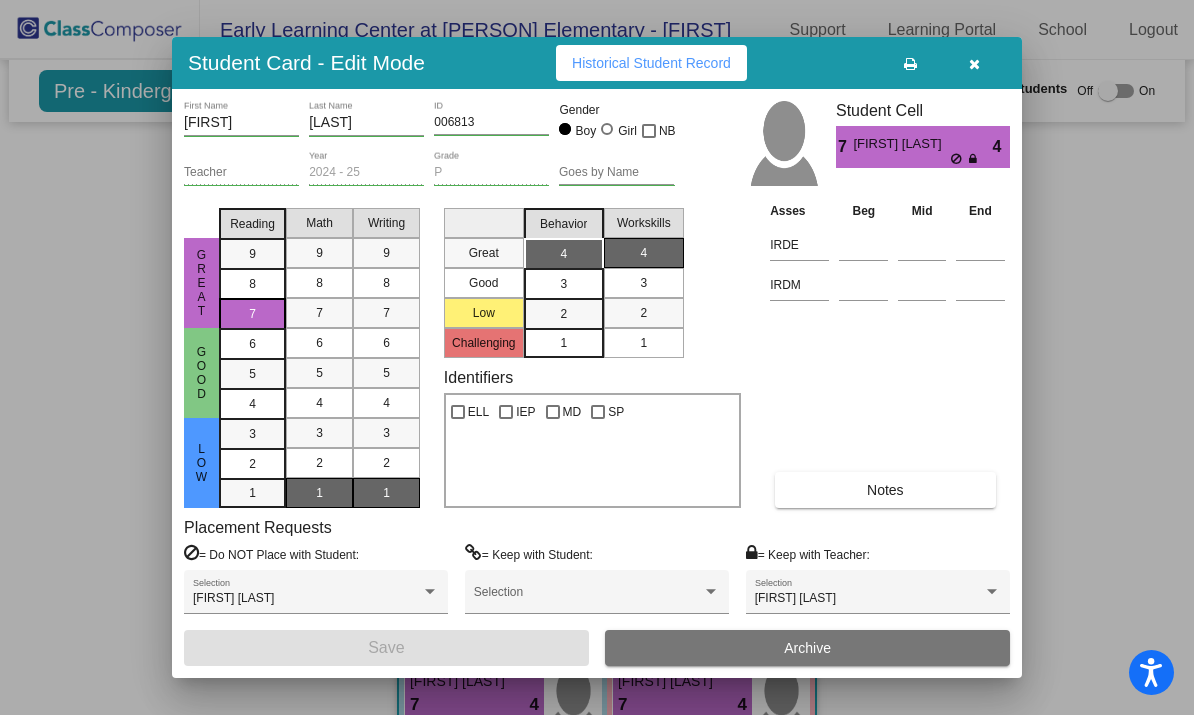 click at bounding box center [974, 64] 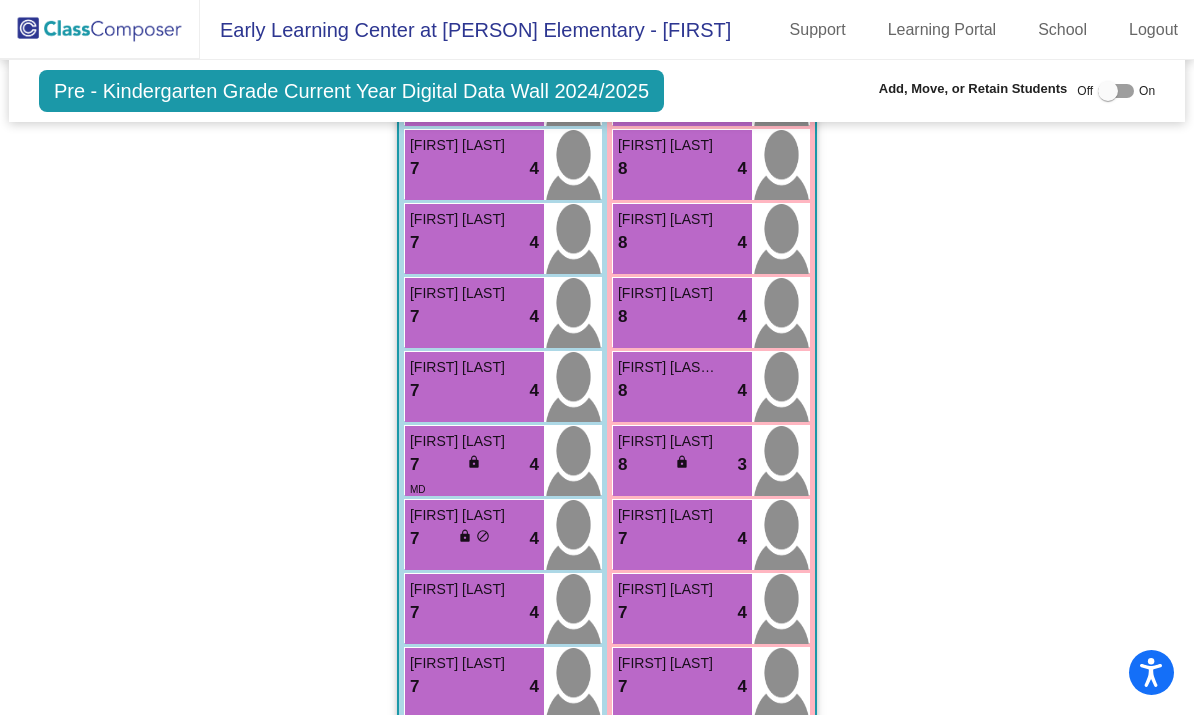 scroll, scrollTop: 3837, scrollLeft: 0, axis: vertical 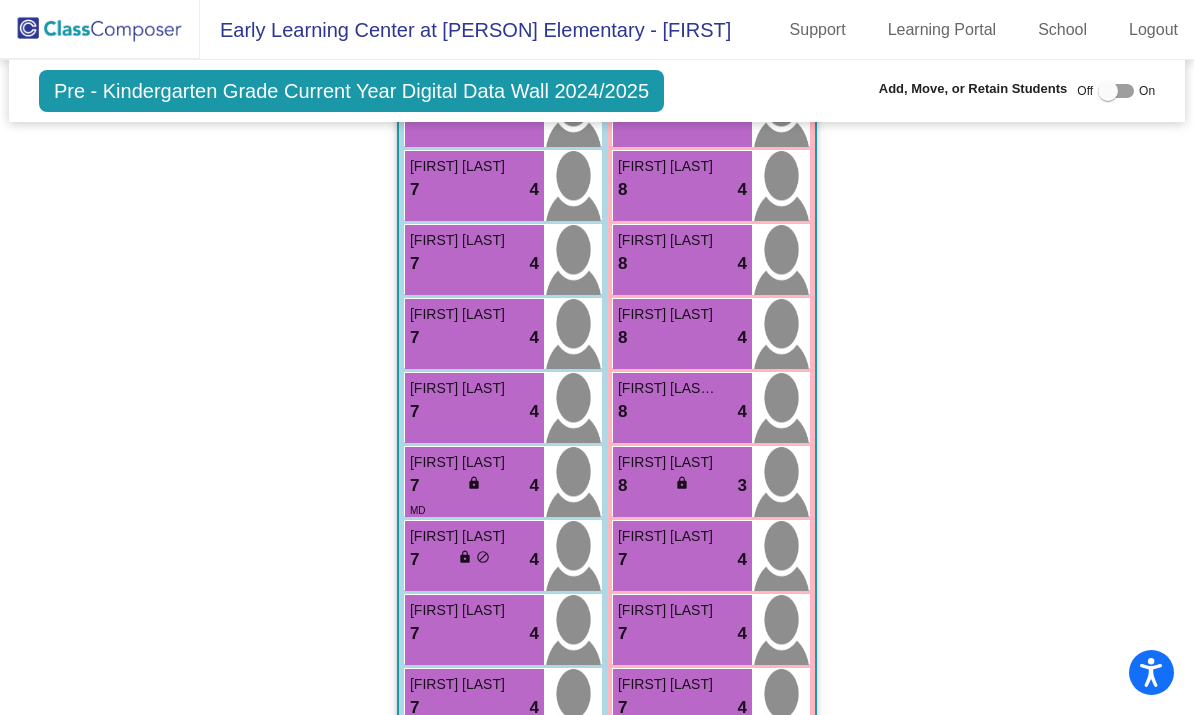 click on "lock" at bounding box center [465, 557] 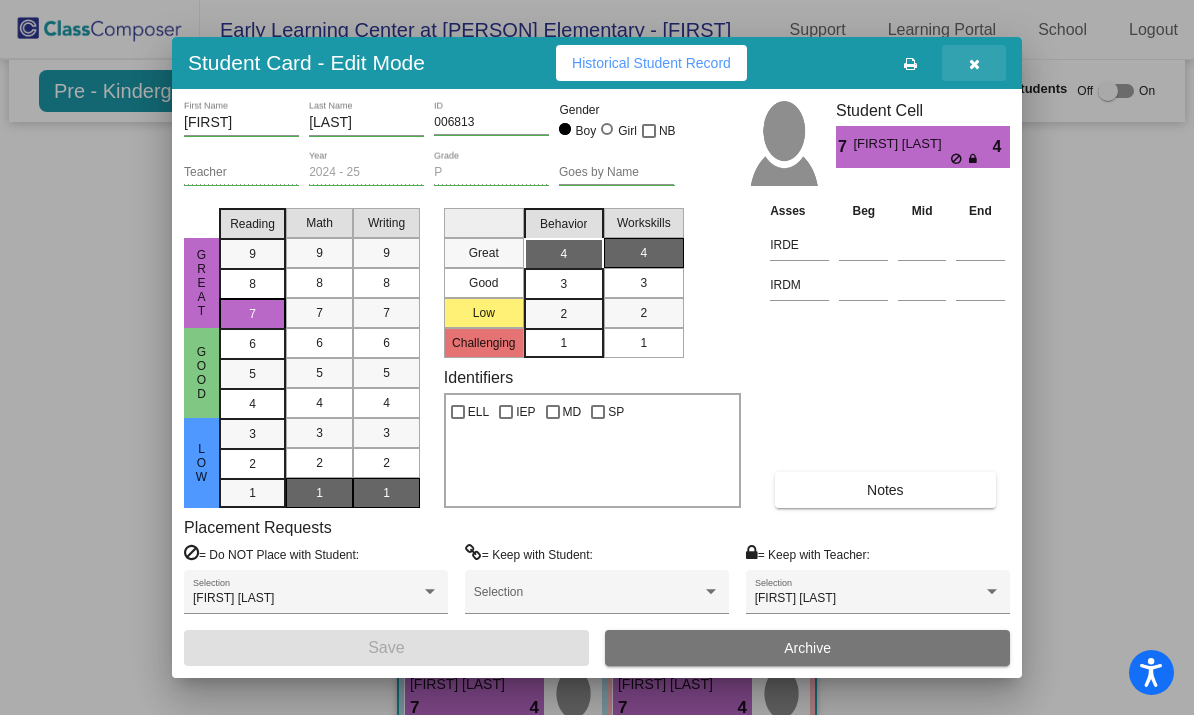 click at bounding box center [974, 64] 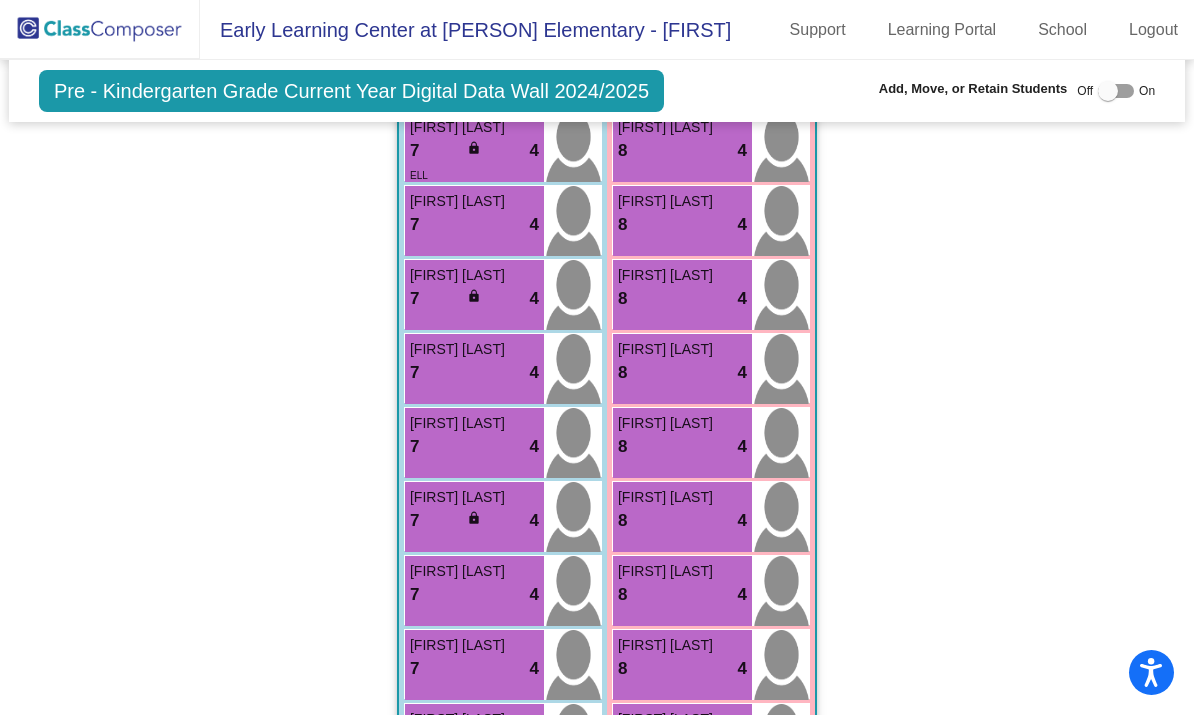 scroll, scrollTop: 3339, scrollLeft: 0, axis: vertical 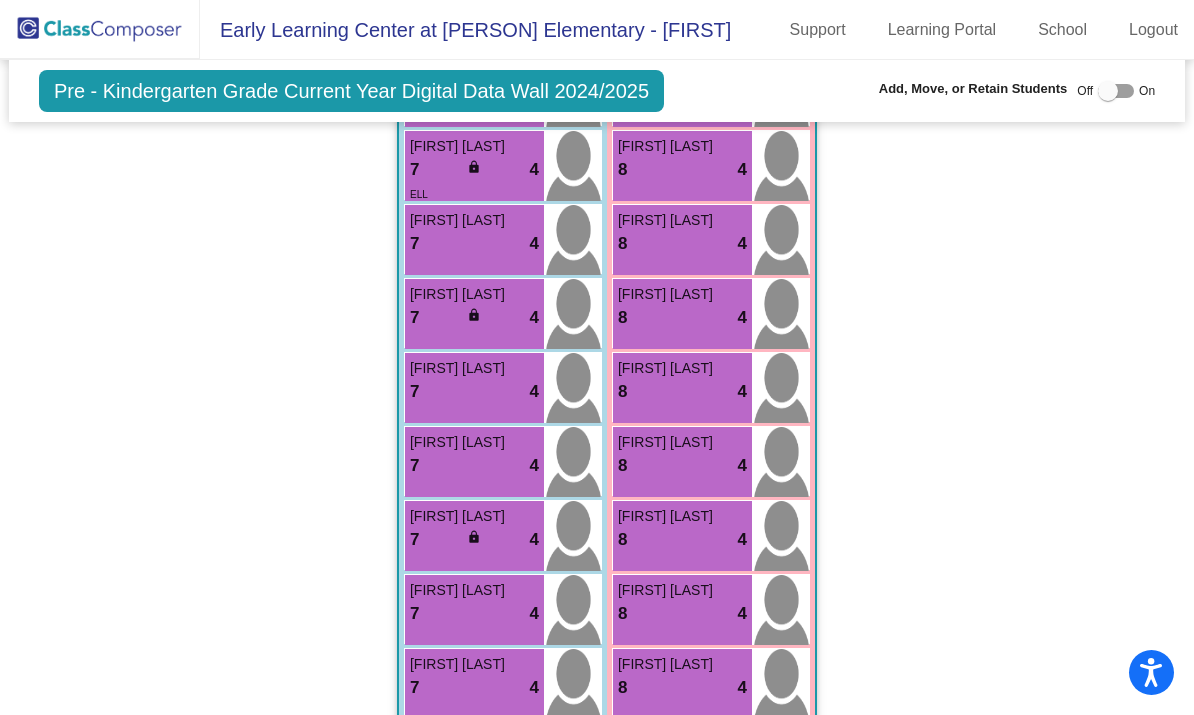 click on "lock do_not_disturb_alt" at bounding box center (474, 317) 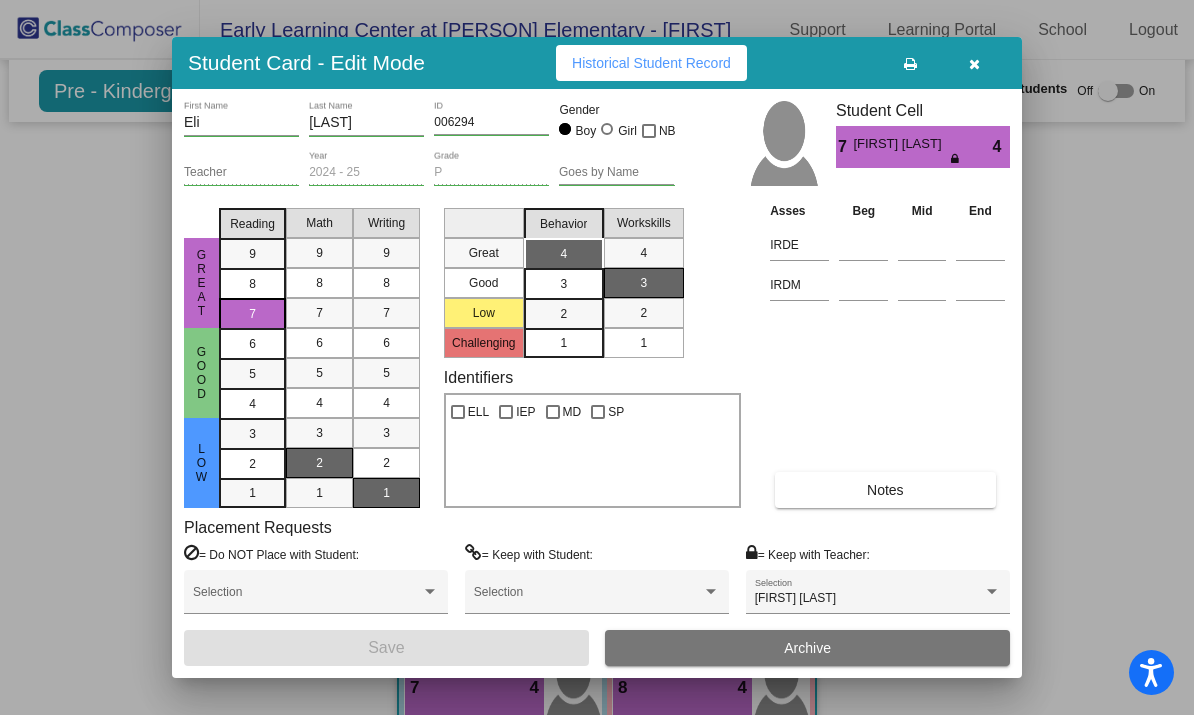 click at bounding box center [974, 63] 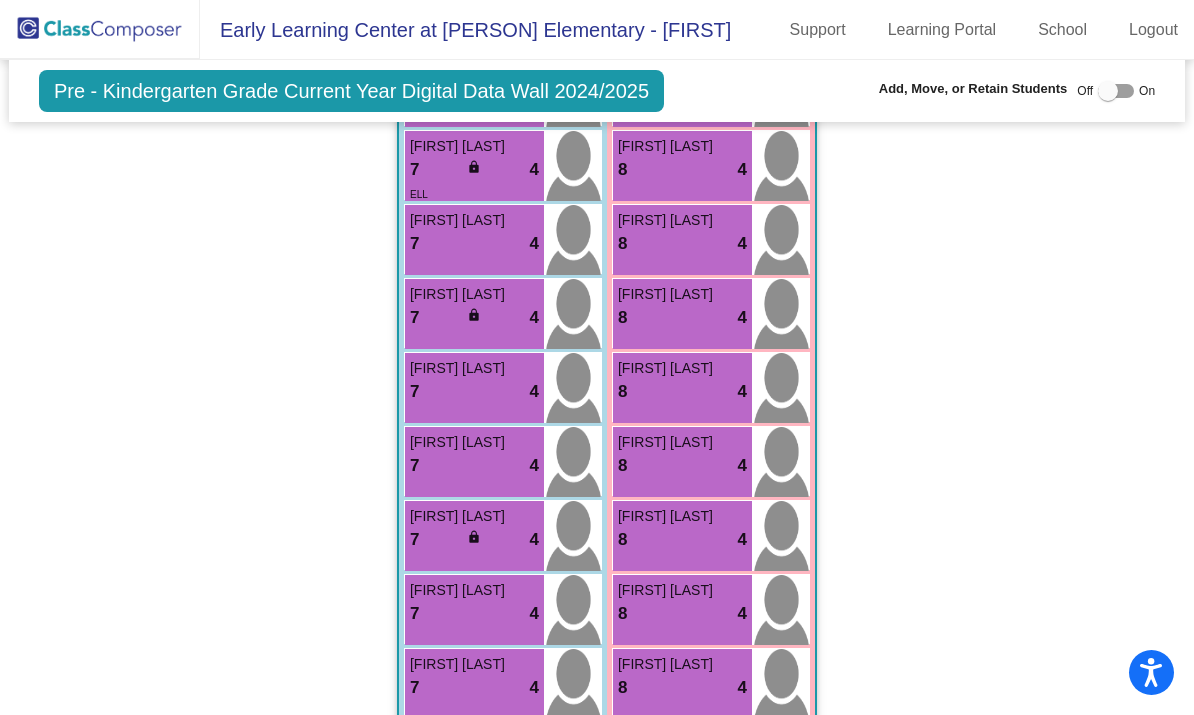 click on "lock" at bounding box center [474, 537] 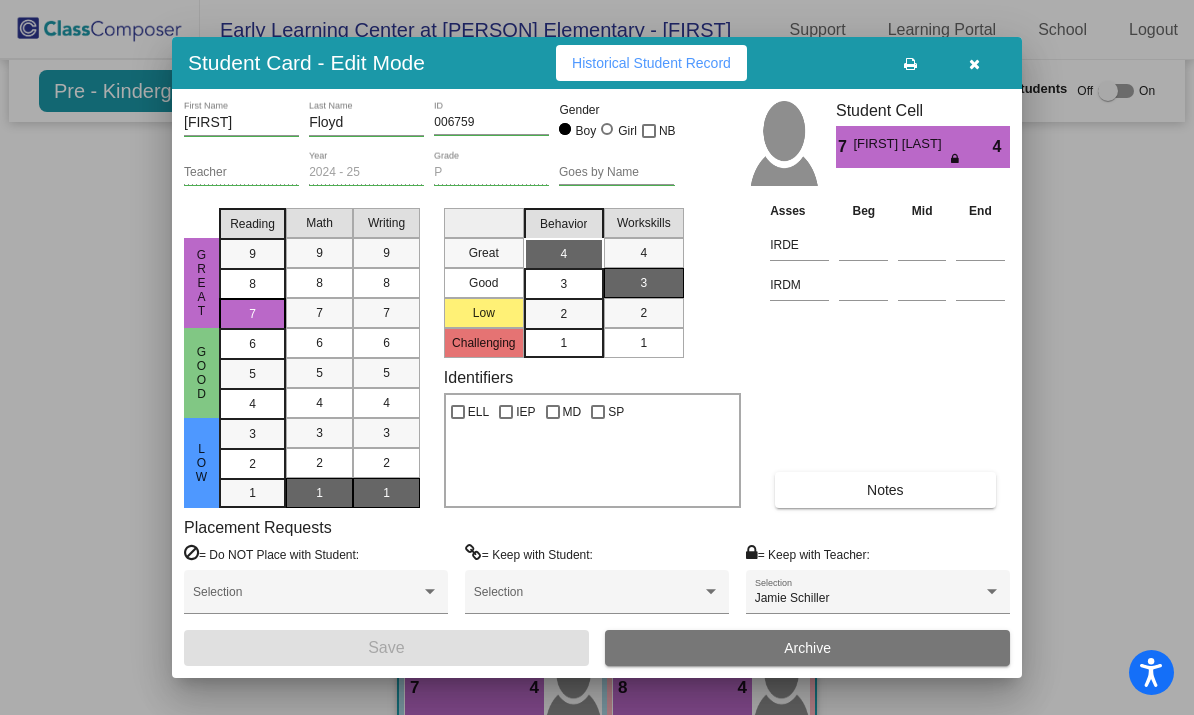 click at bounding box center [974, 64] 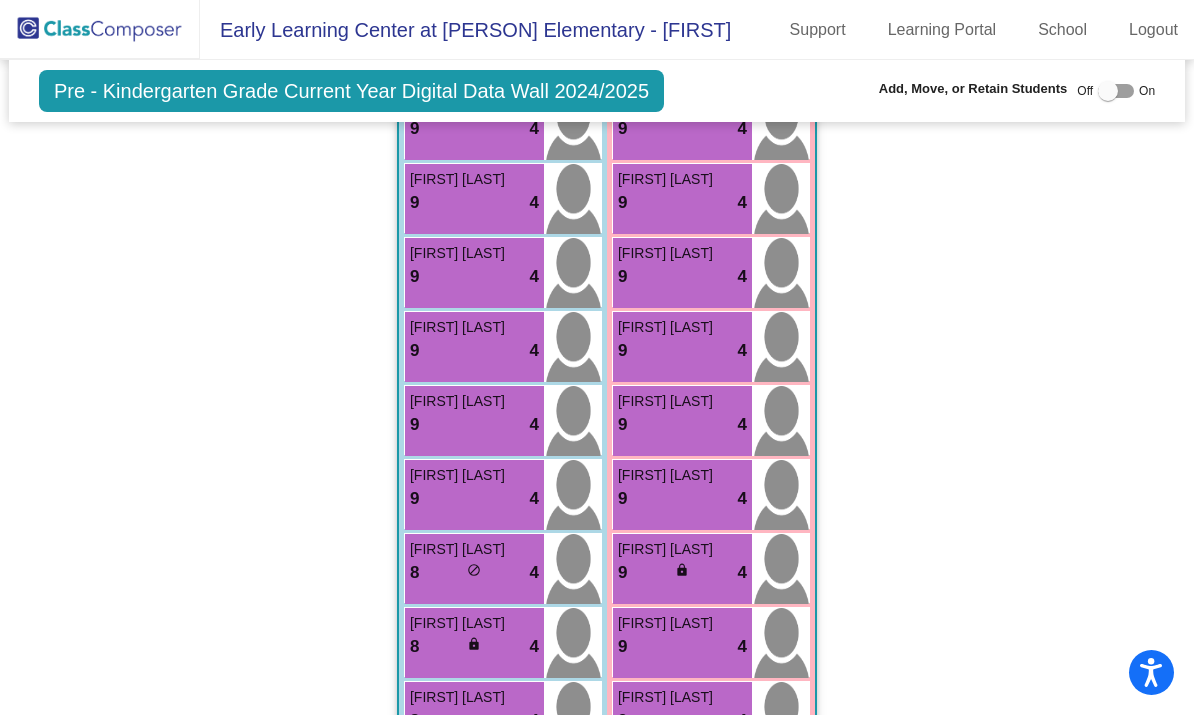 scroll, scrollTop: 927, scrollLeft: 0, axis: vertical 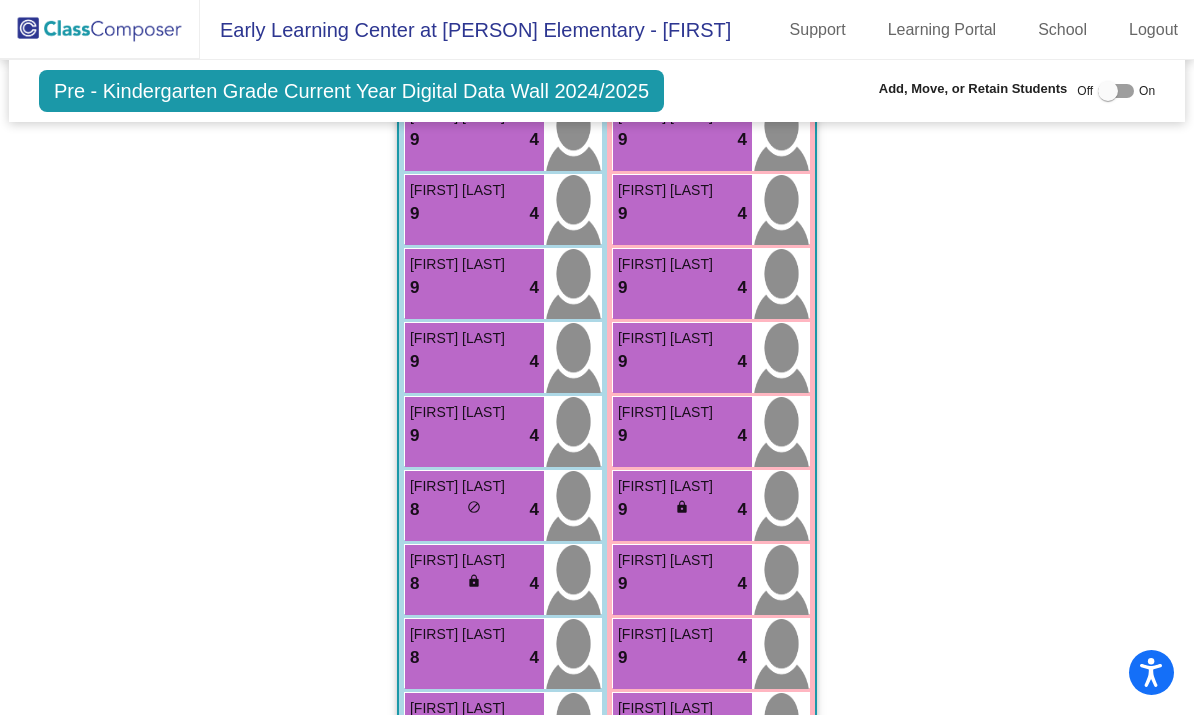 click on "do_not_disturb_alt" at bounding box center (474, 507) 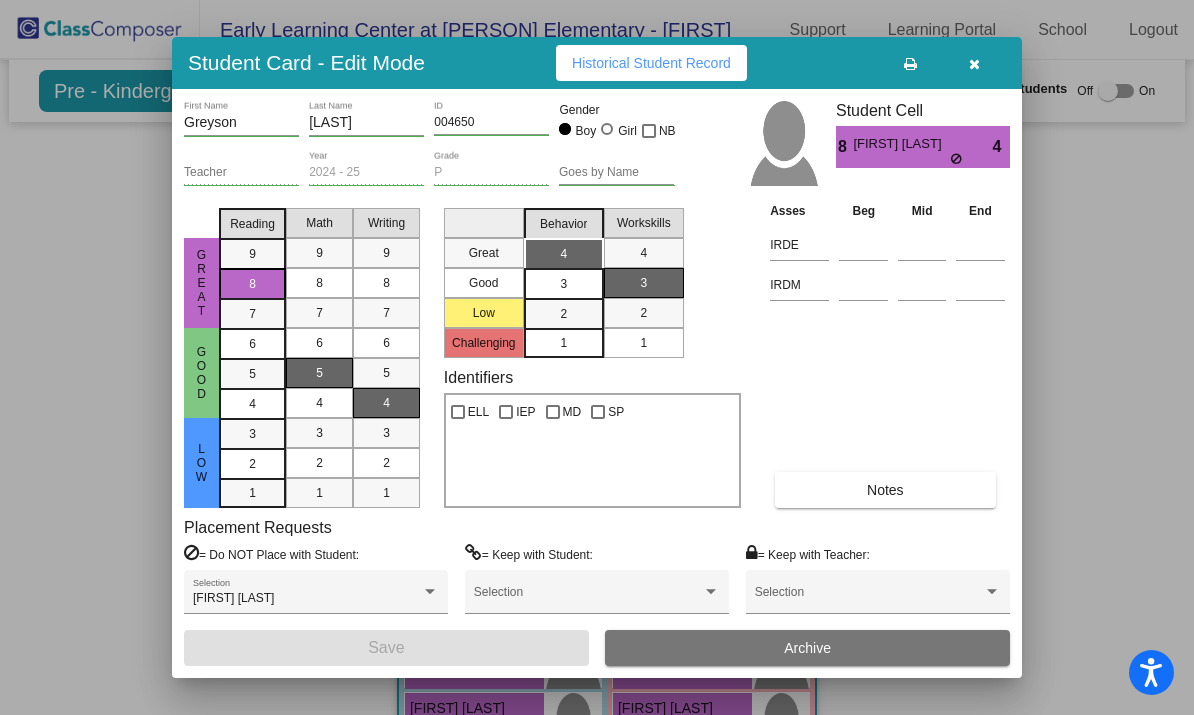 click at bounding box center [974, 63] 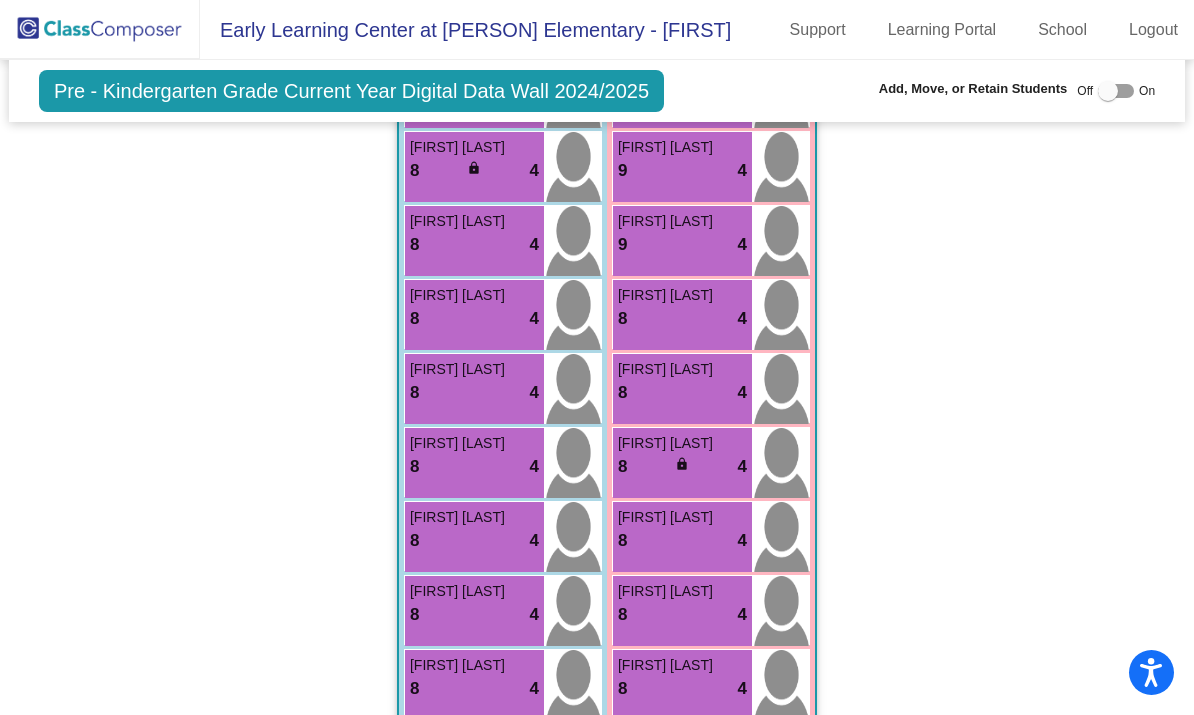 scroll, scrollTop: 1612, scrollLeft: 0, axis: vertical 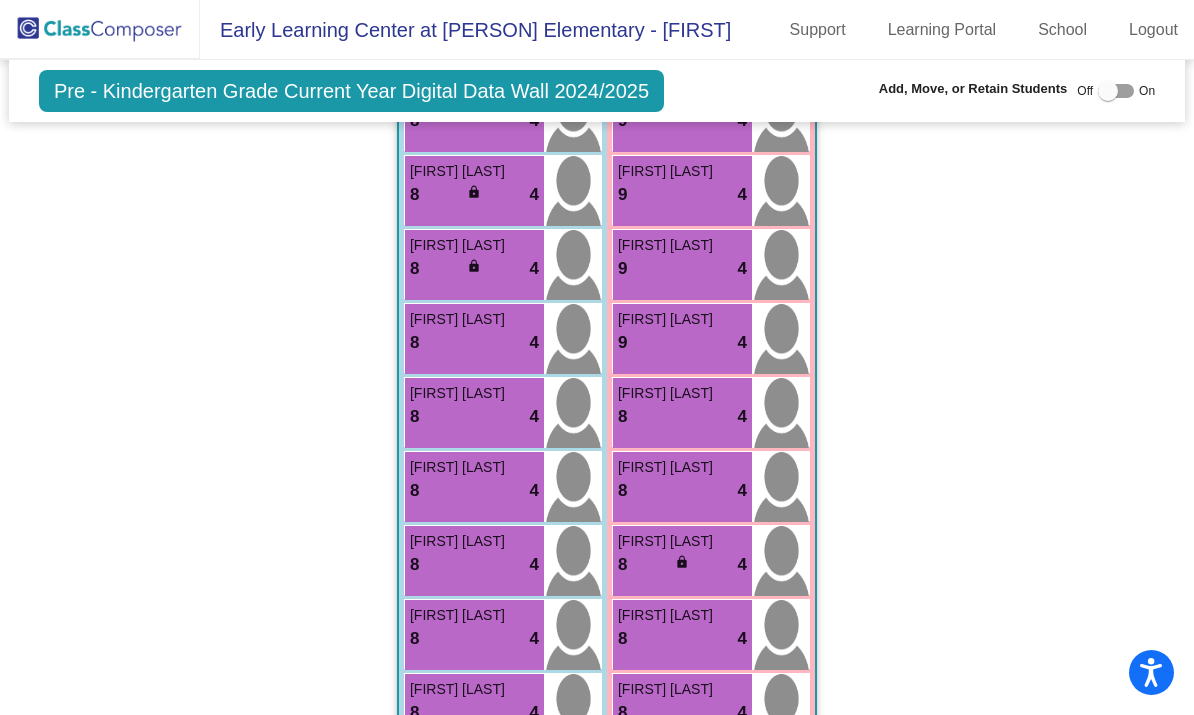 click on "lock" at bounding box center [474, 266] 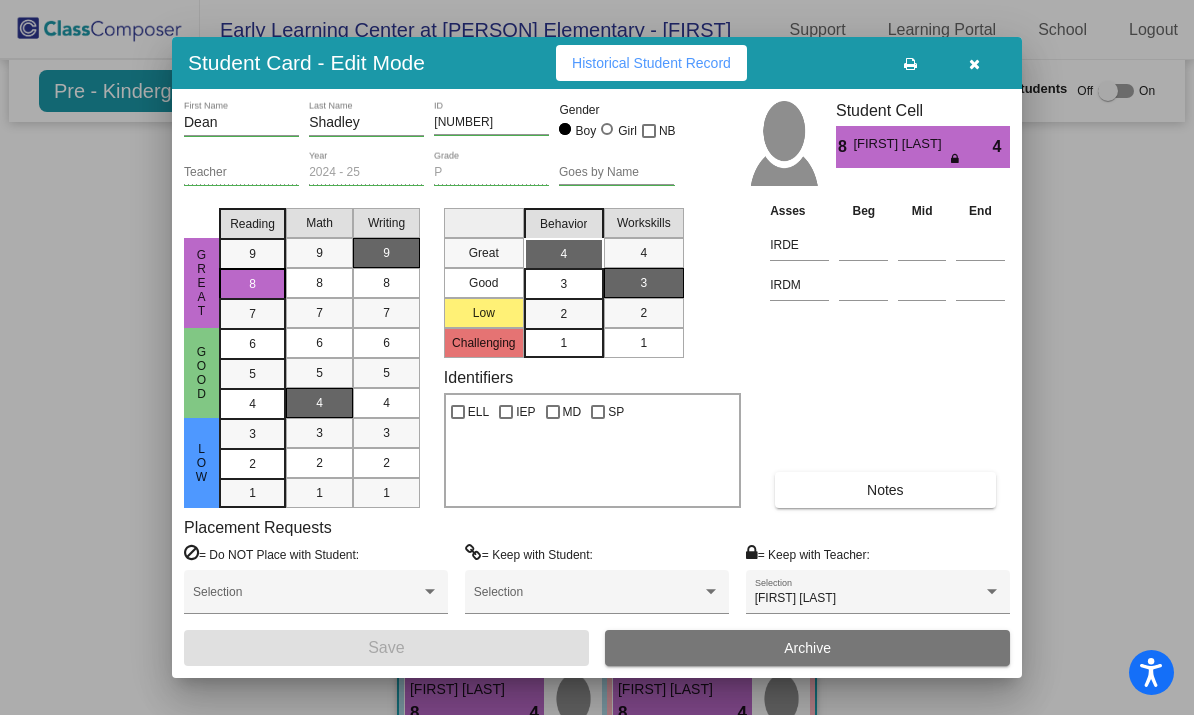 click on "[FIRST] [LAST] [ACTION]" at bounding box center (878, 592) 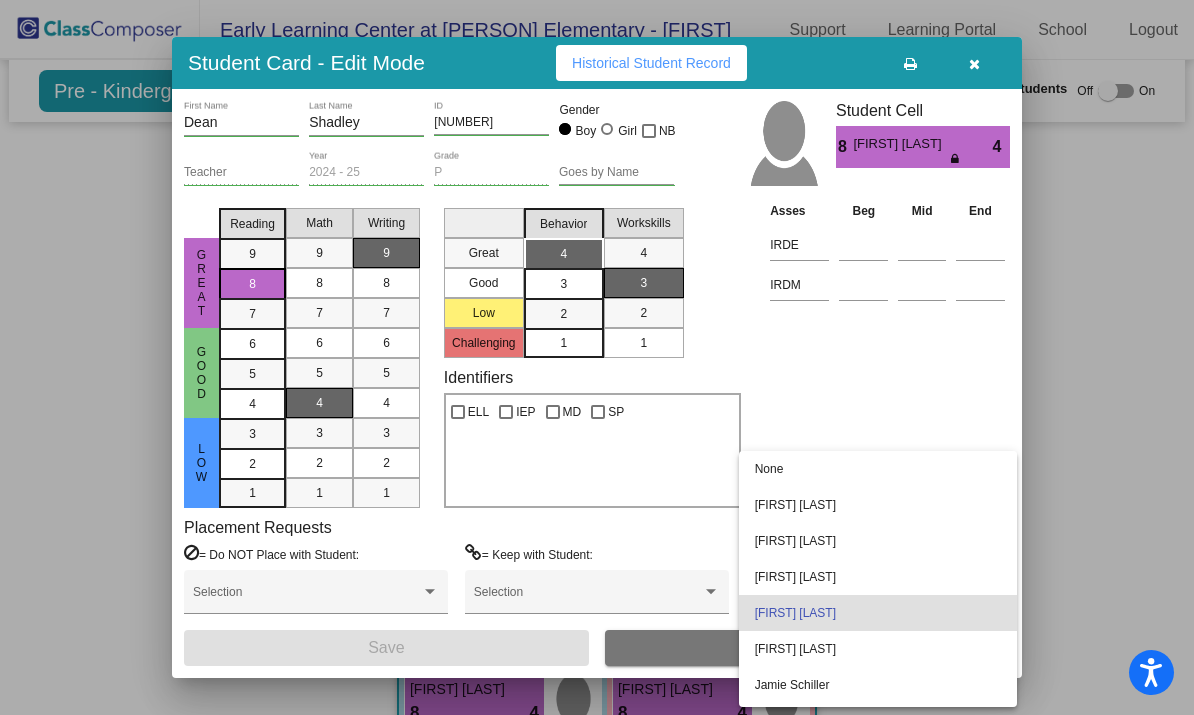 scroll, scrollTop: 49, scrollLeft: 0, axis: vertical 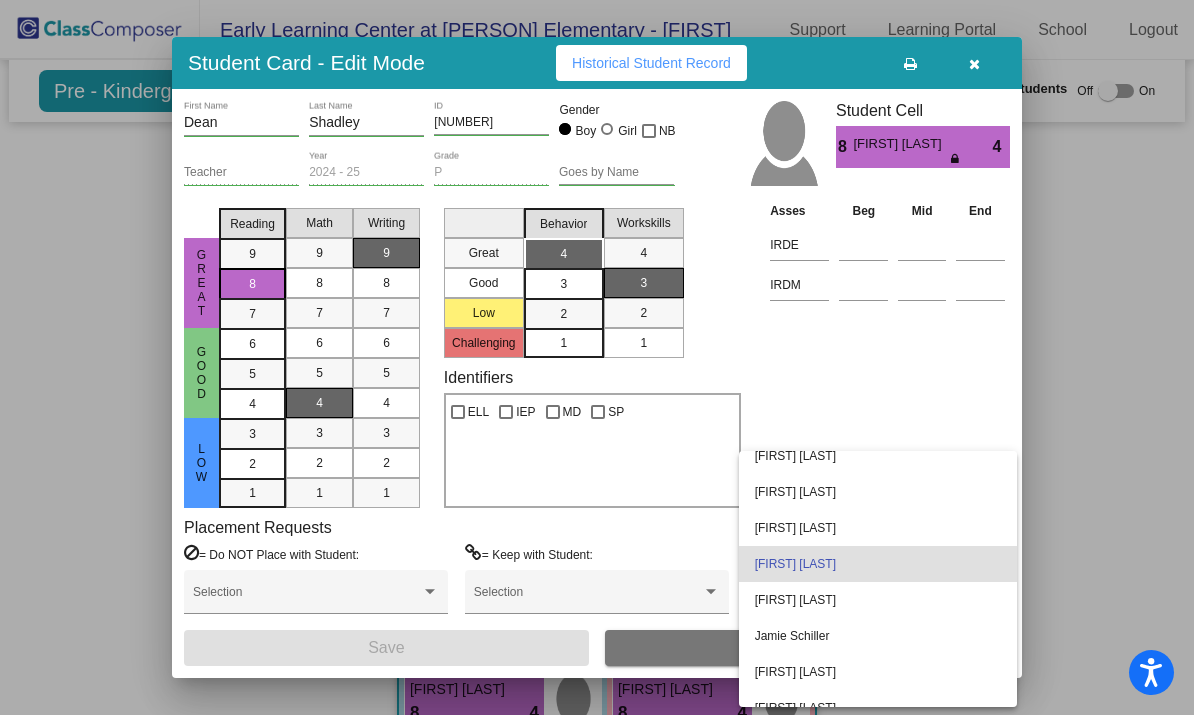 click at bounding box center [597, 357] 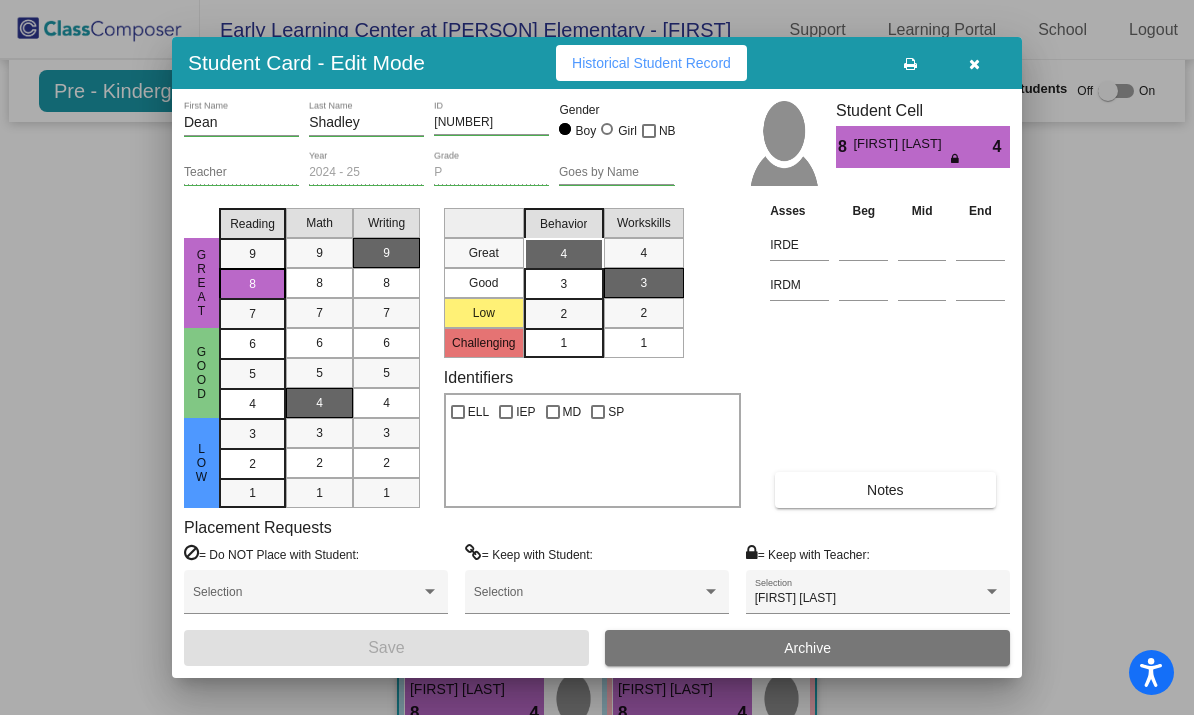 click on "[FIRST] [LAST]" at bounding box center (869, 599) 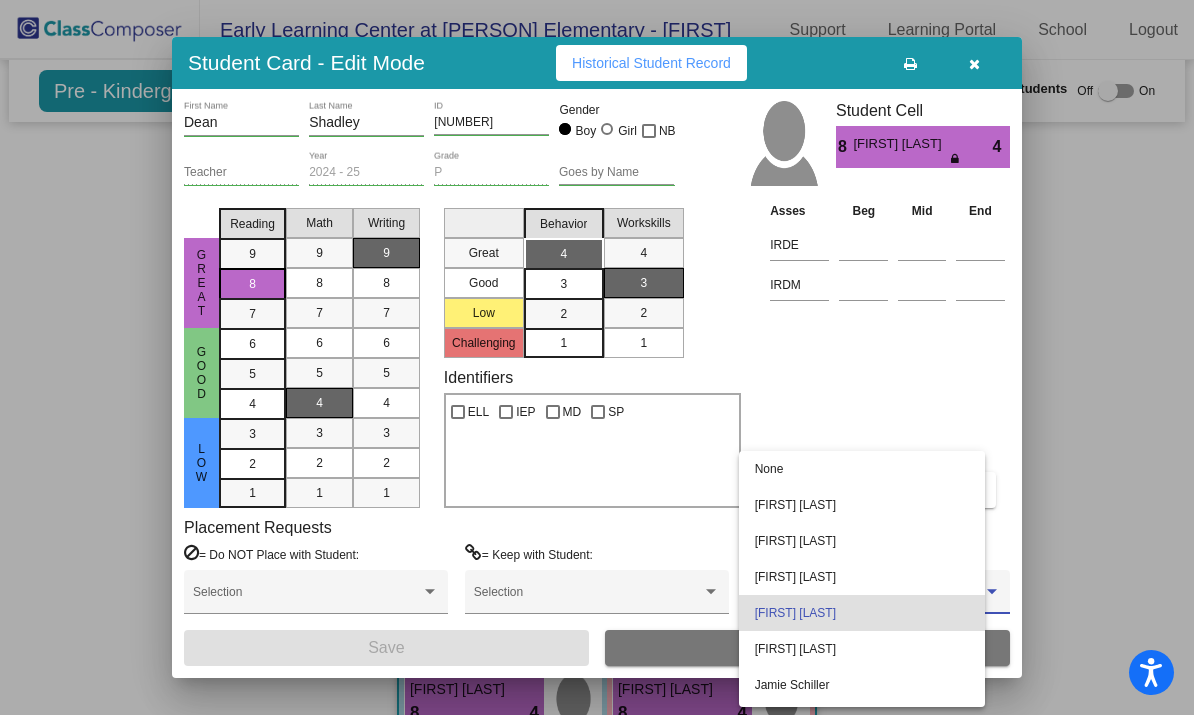scroll, scrollTop: 49, scrollLeft: 0, axis: vertical 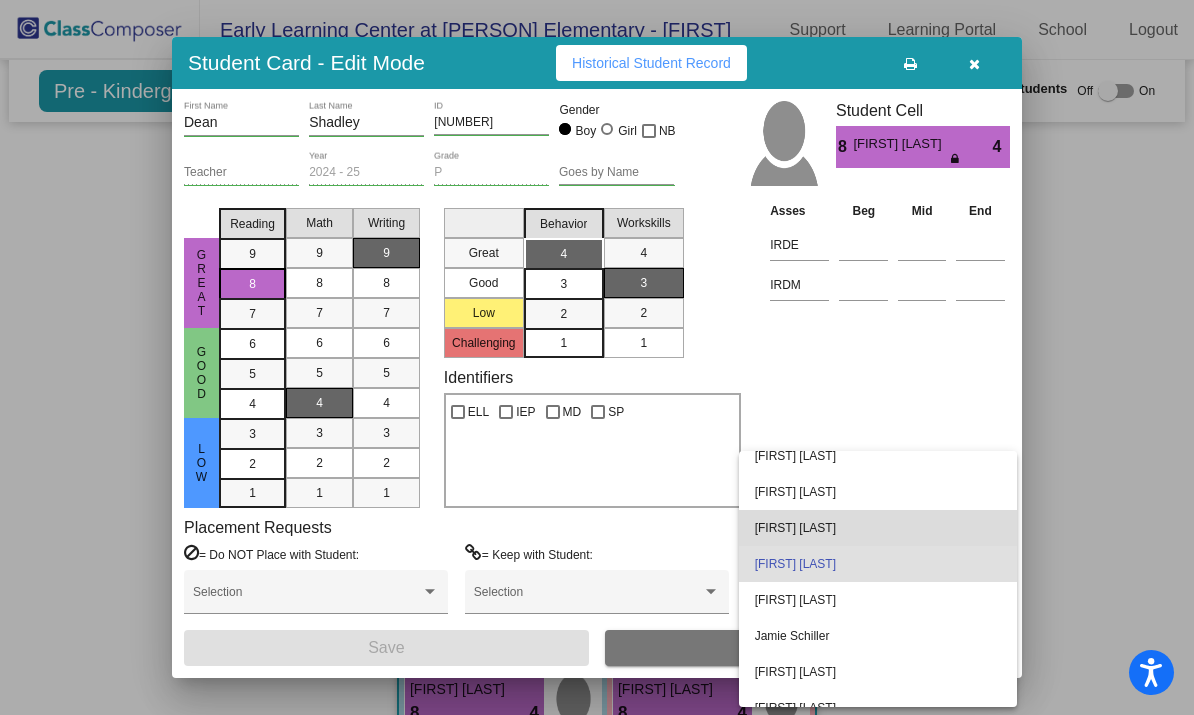 click on "[FIRST] [LAST]" at bounding box center (878, 528) 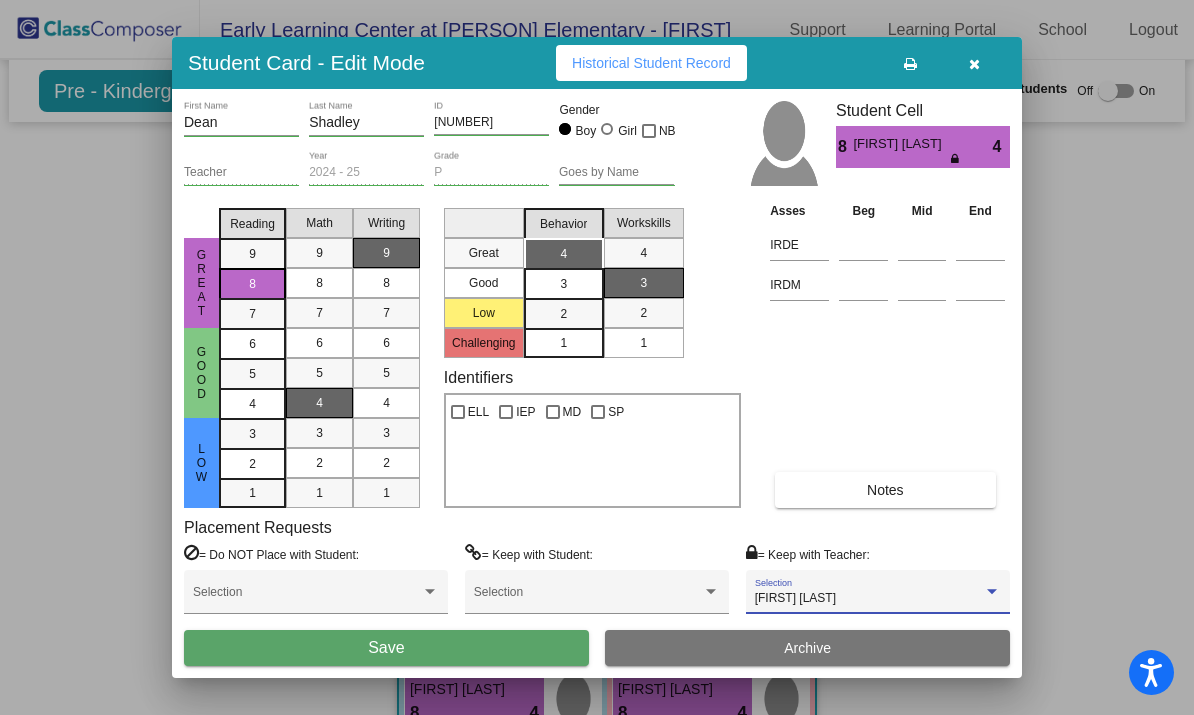 click on "Save" at bounding box center [386, 648] 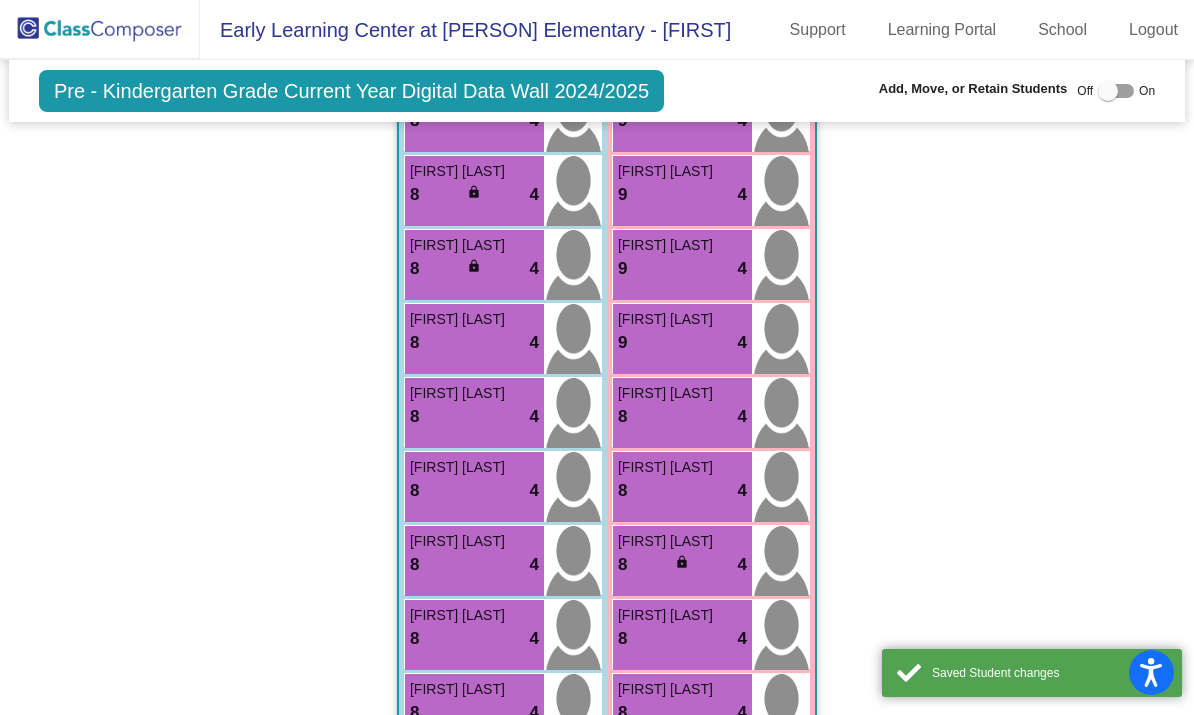 click on "lock" at bounding box center (474, 266) 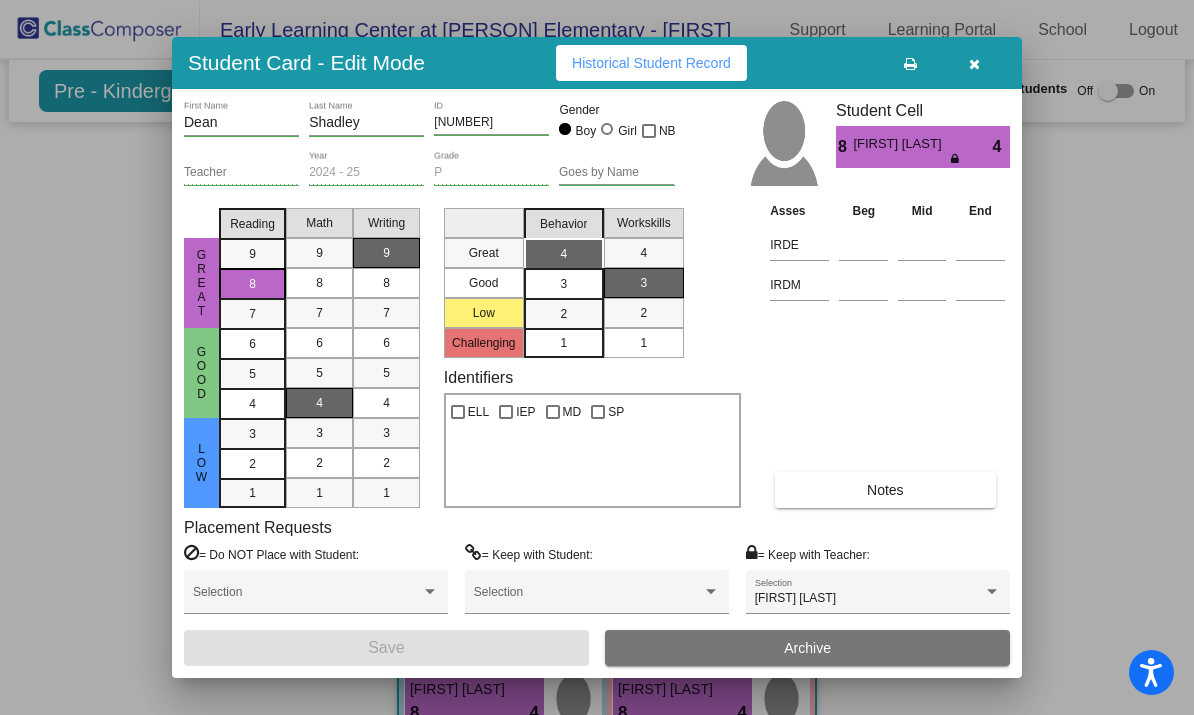 click at bounding box center [974, 63] 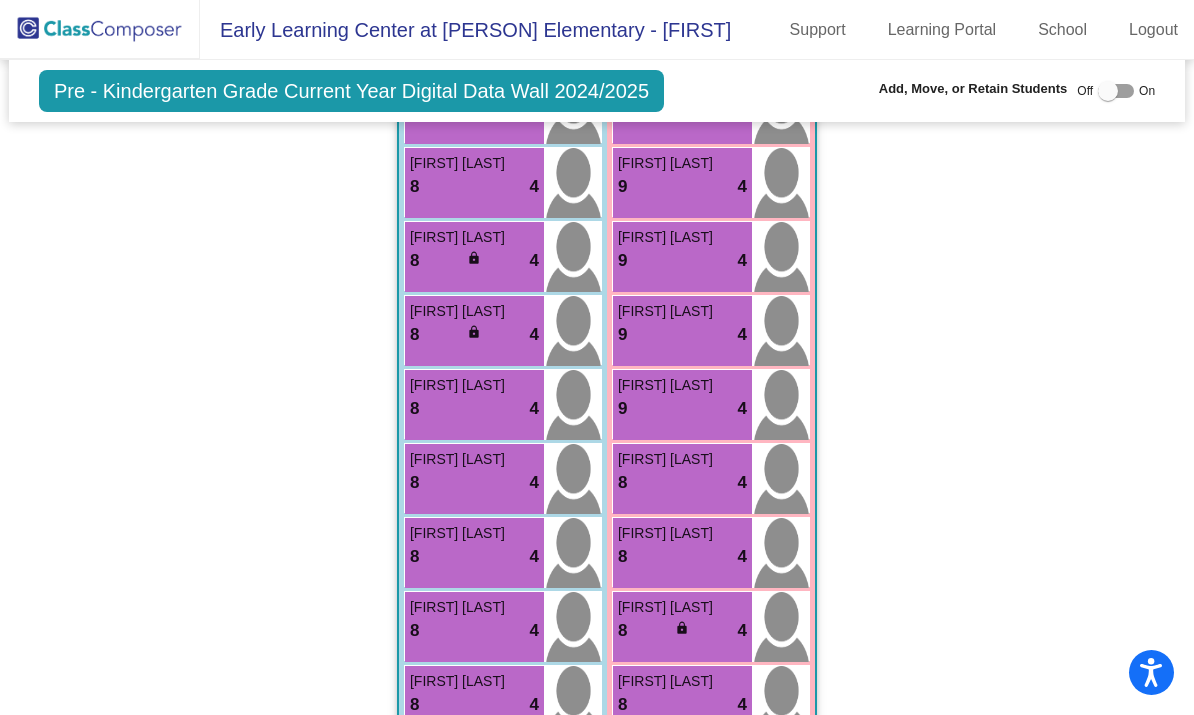 scroll, scrollTop: 1557, scrollLeft: 0, axis: vertical 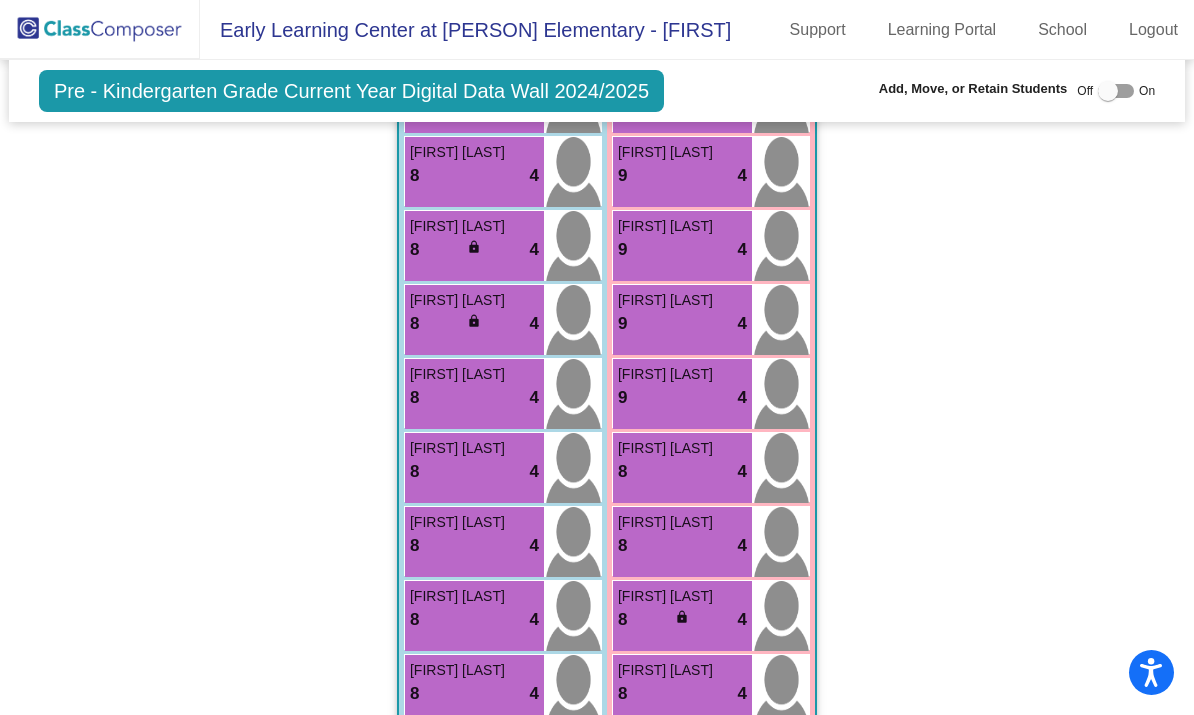 click on "8 lock do_not_disturb_alt 4" at bounding box center [474, 324] 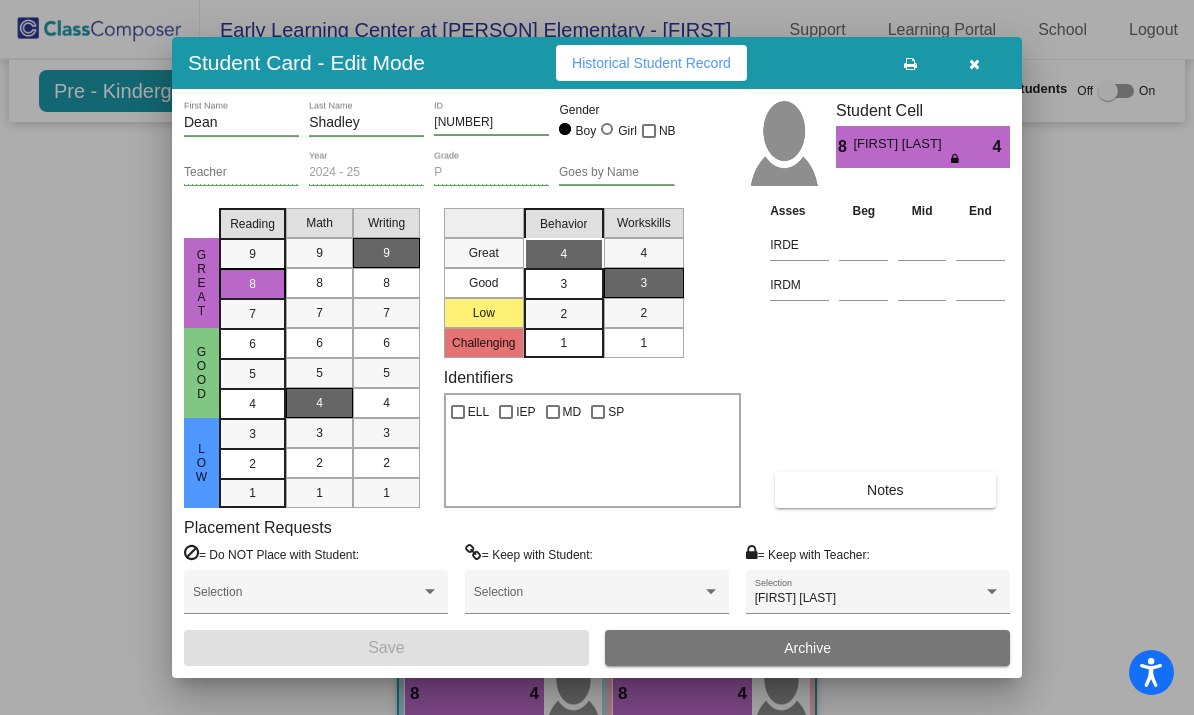 click at bounding box center [974, 63] 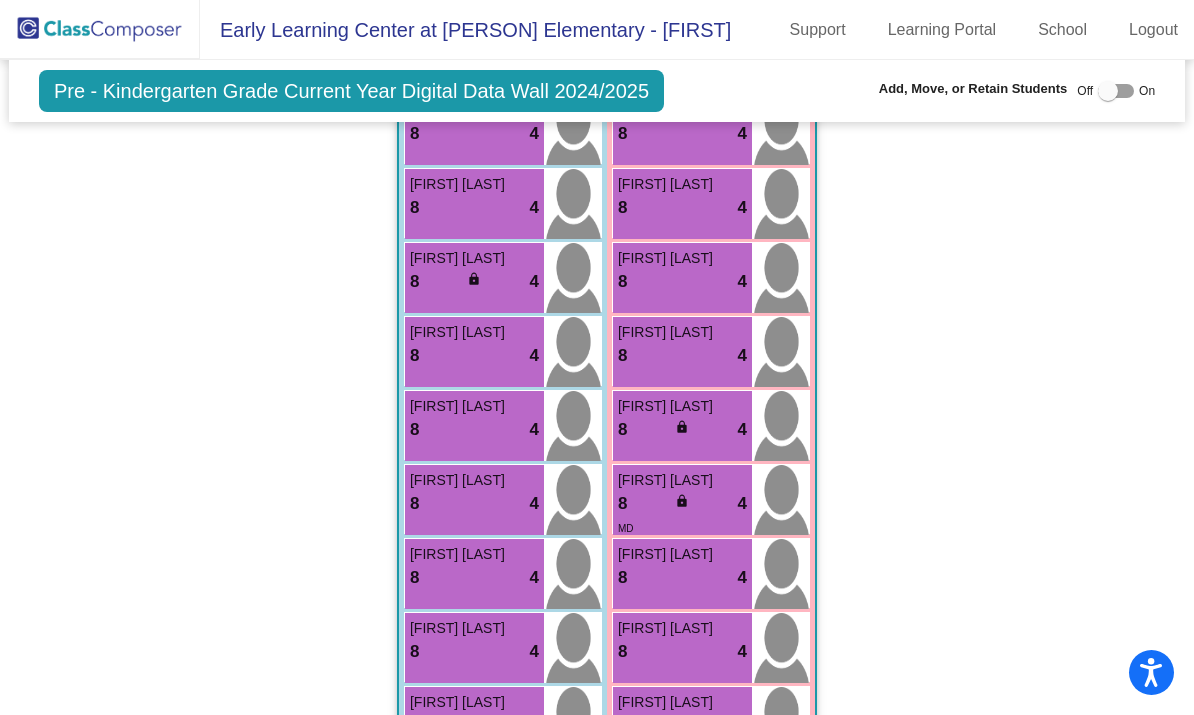 scroll, scrollTop: 2186, scrollLeft: 0, axis: vertical 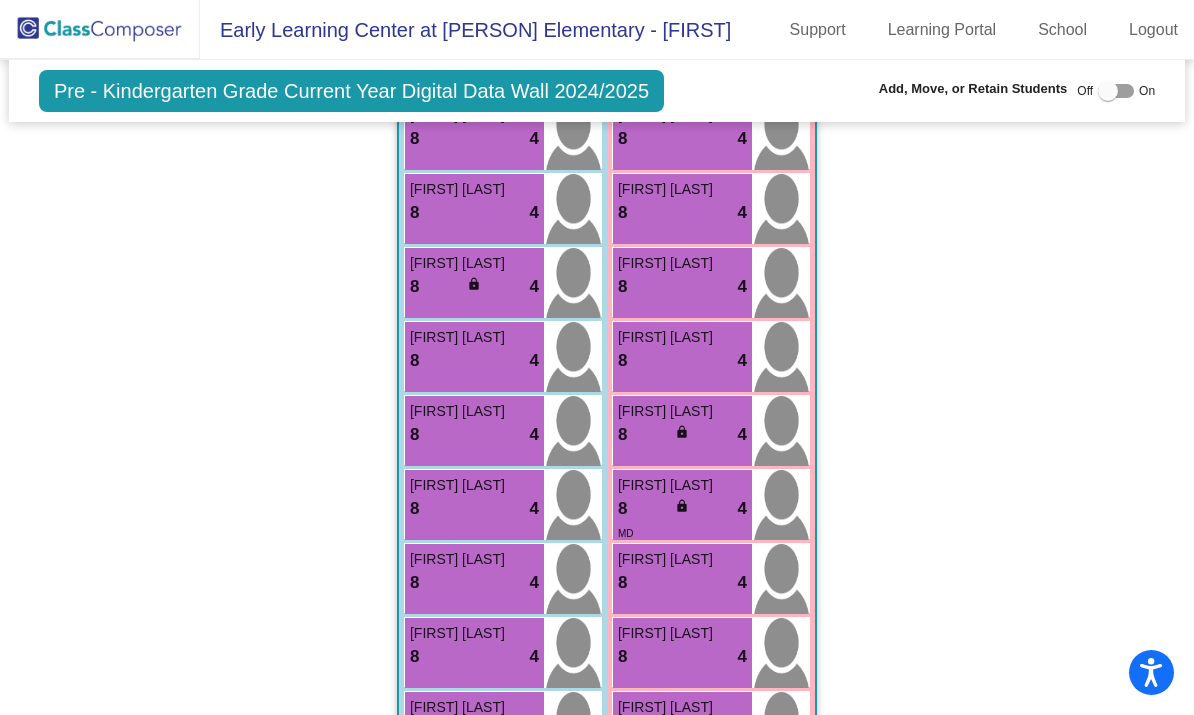 click on "lock" at bounding box center (474, 284) 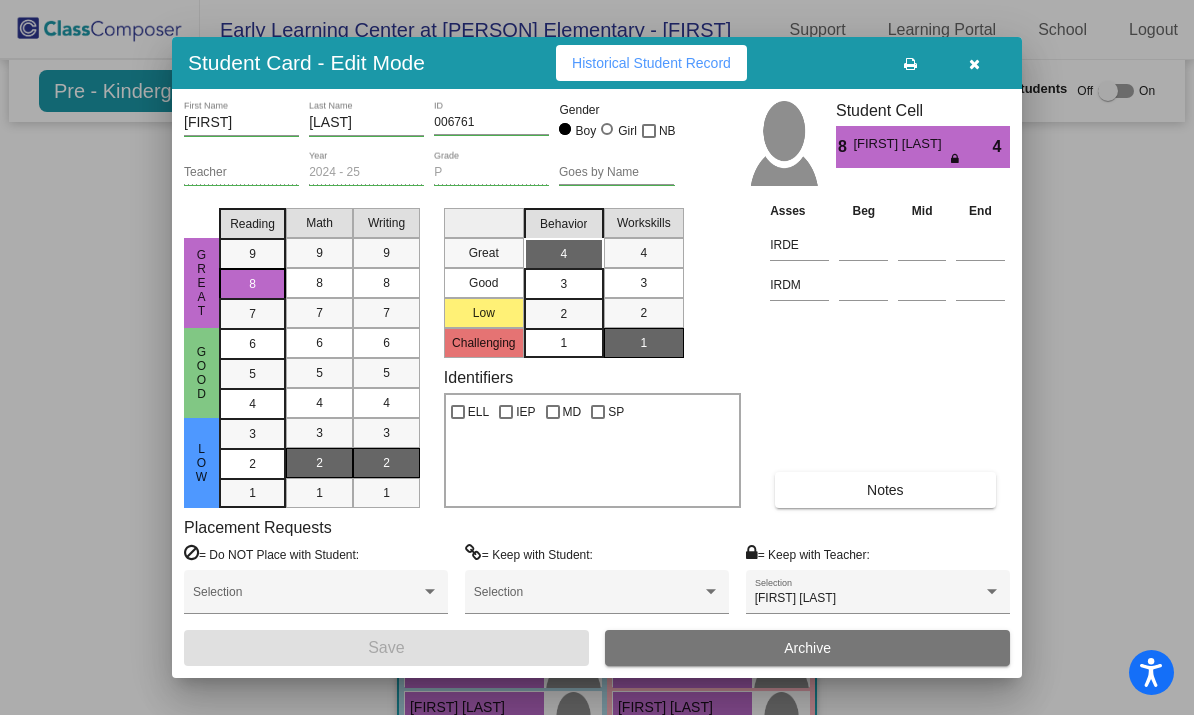 click at bounding box center (974, 63) 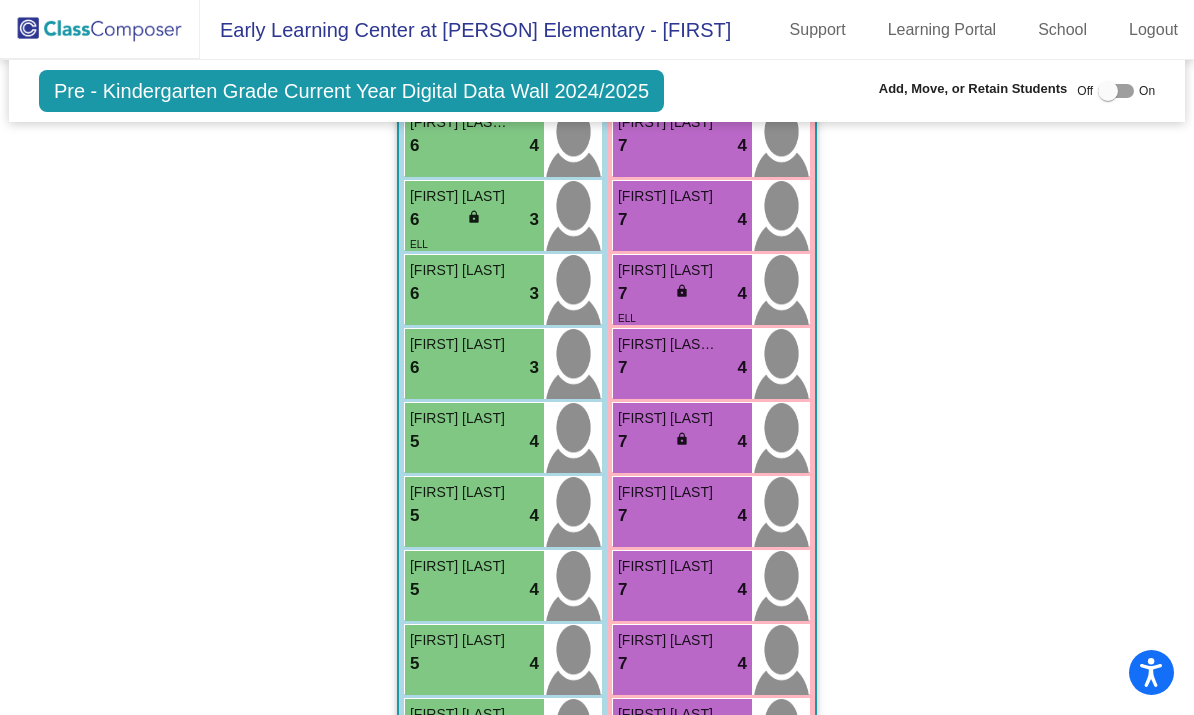 scroll, scrollTop: 5116, scrollLeft: 0, axis: vertical 